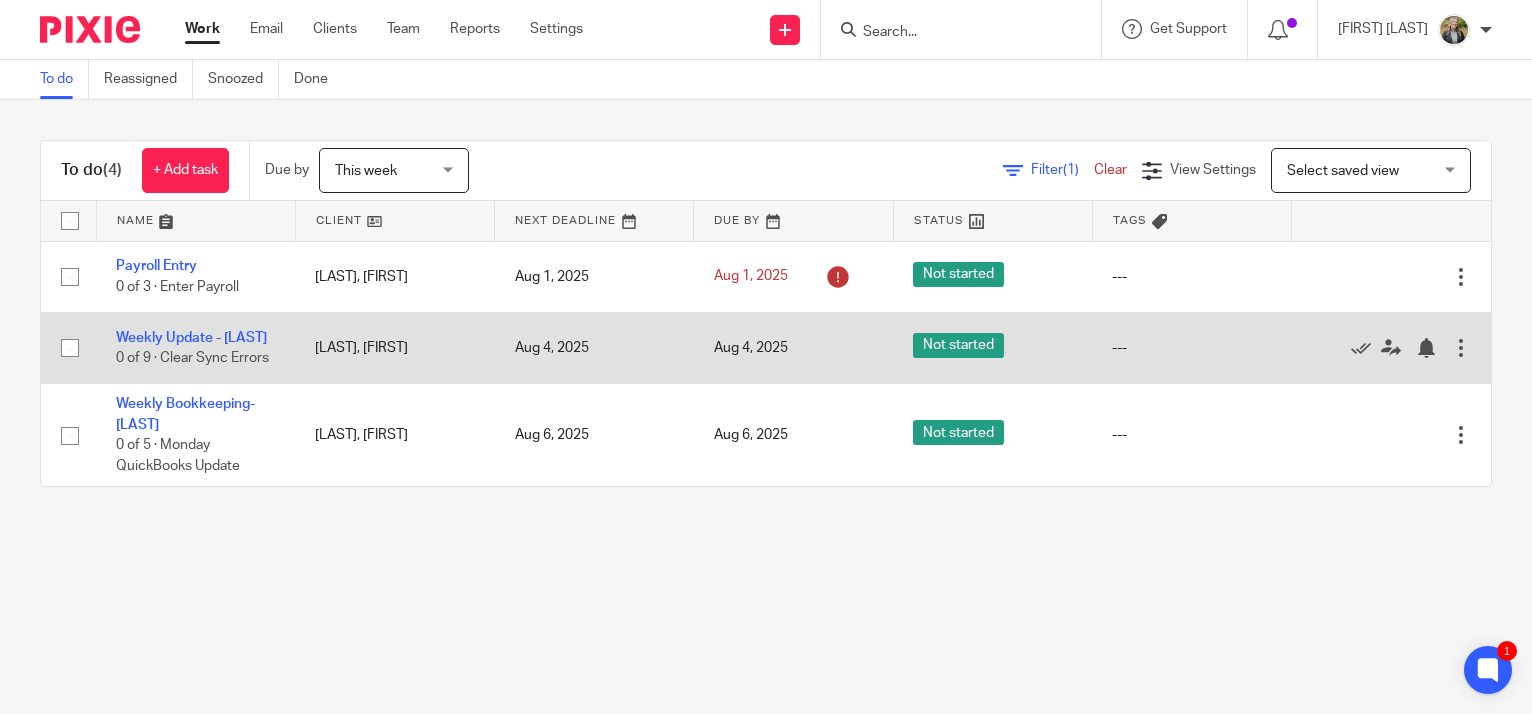 scroll, scrollTop: 0, scrollLeft: 0, axis: both 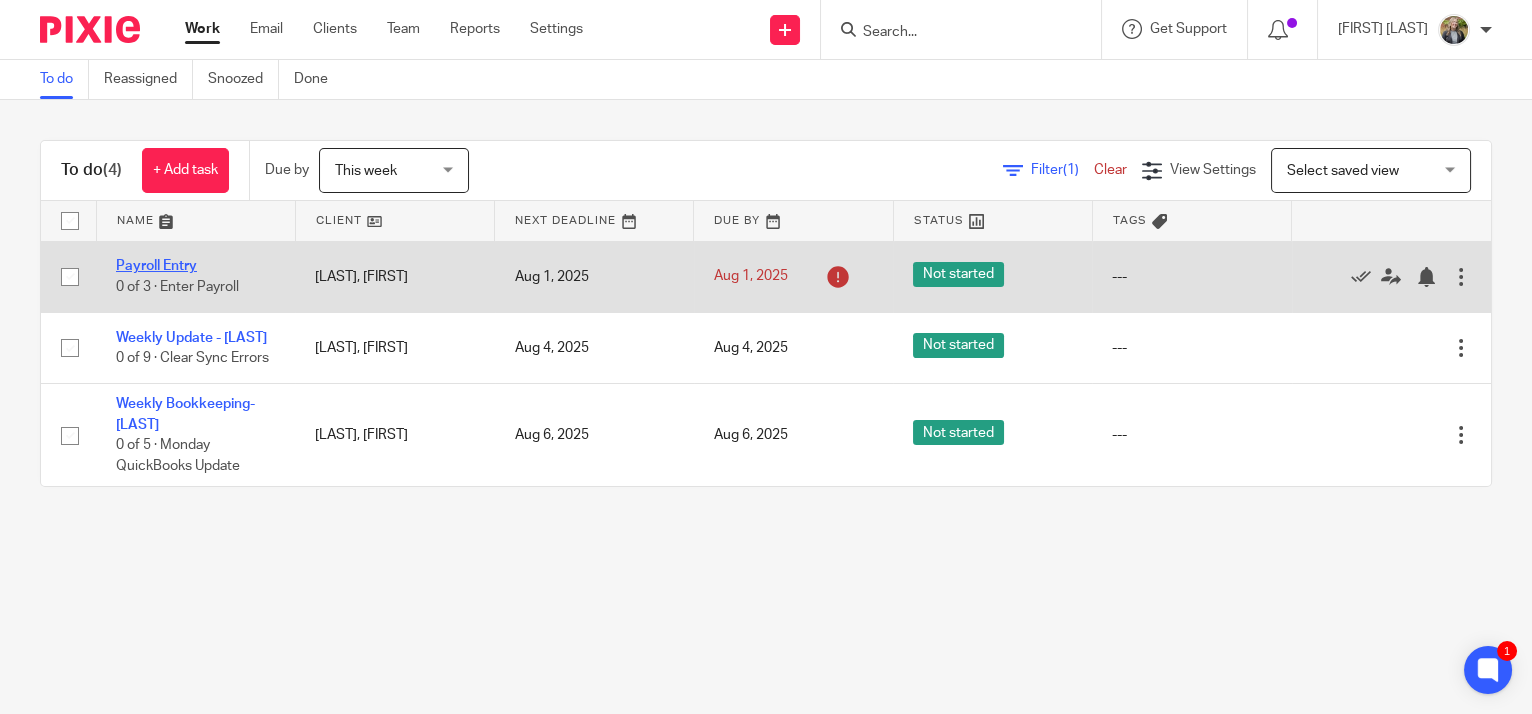 click on "Payroll Entry" at bounding box center (156, 266) 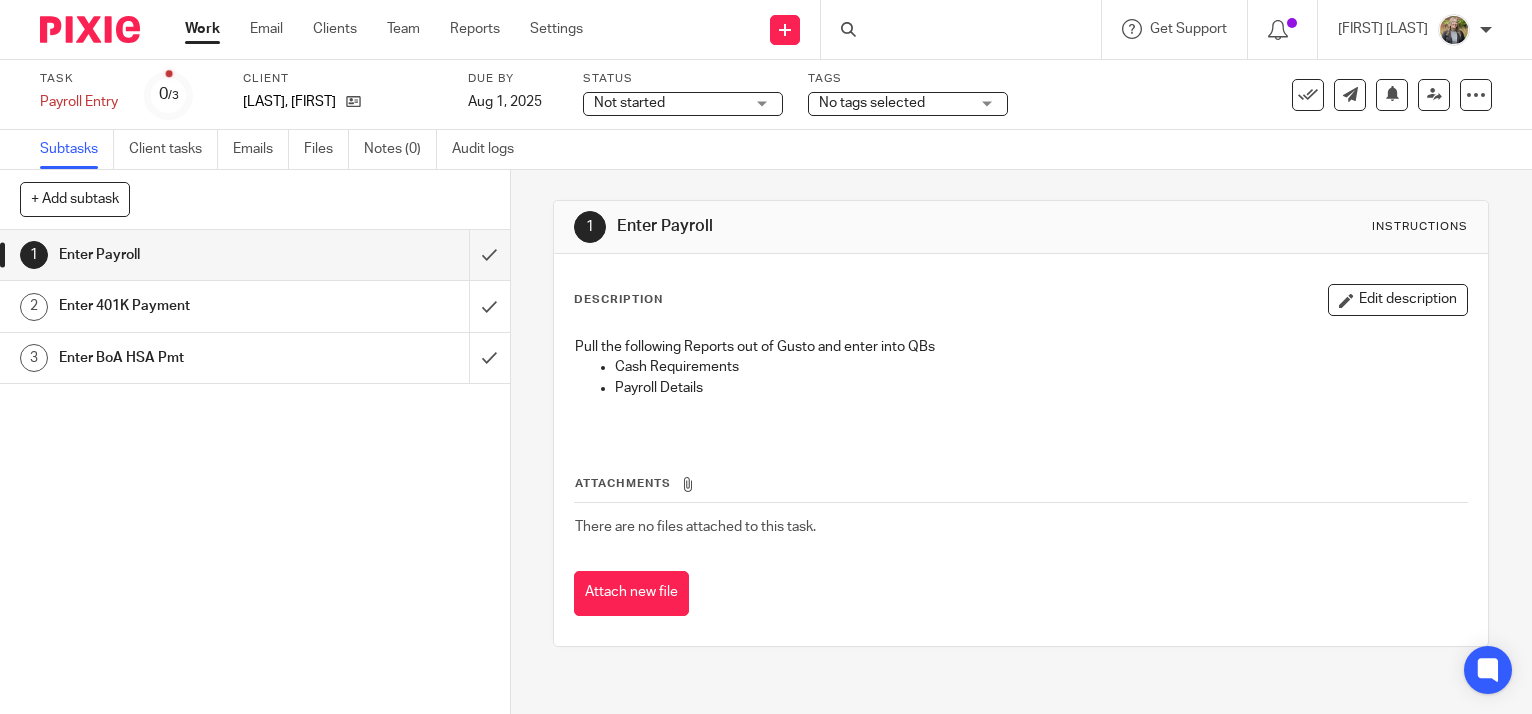 scroll, scrollTop: 0, scrollLeft: 0, axis: both 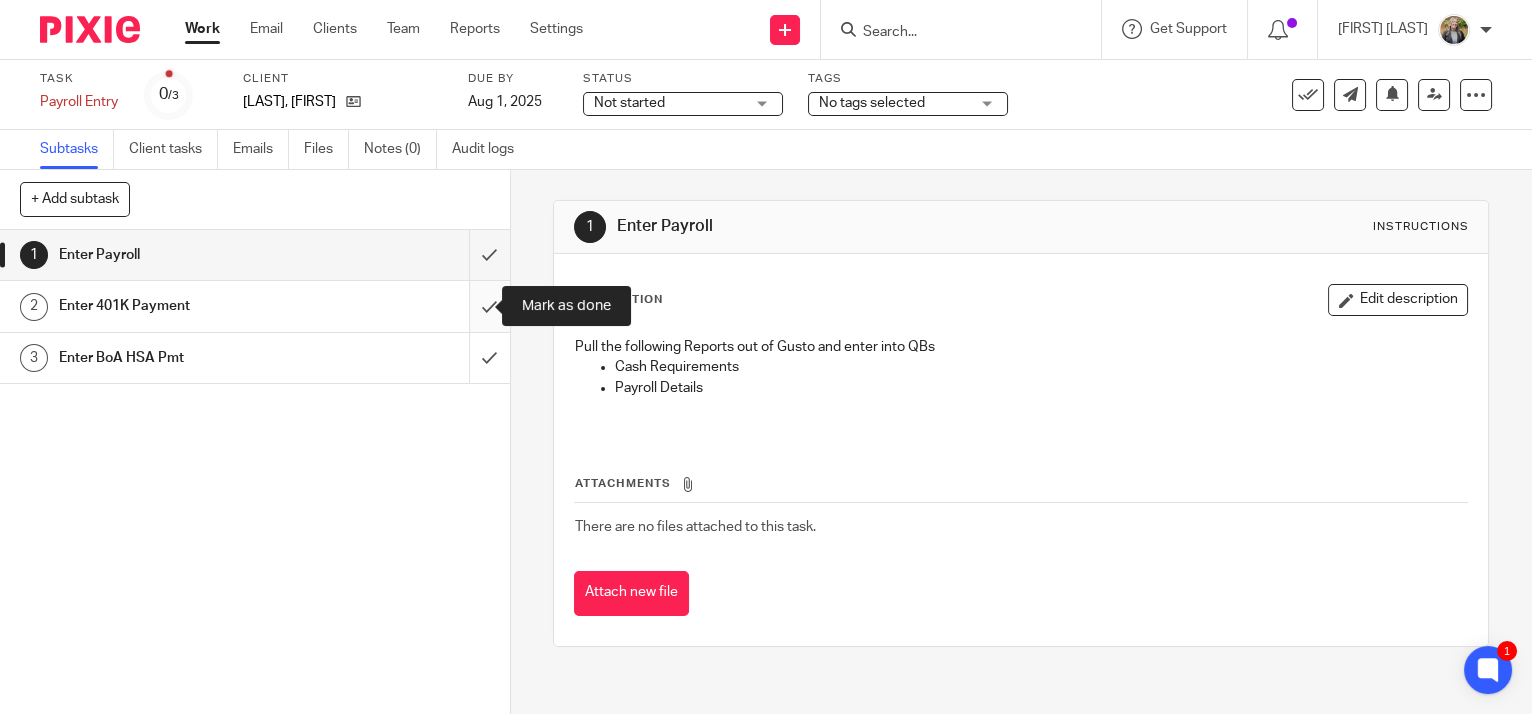 click at bounding box center [255, 306] 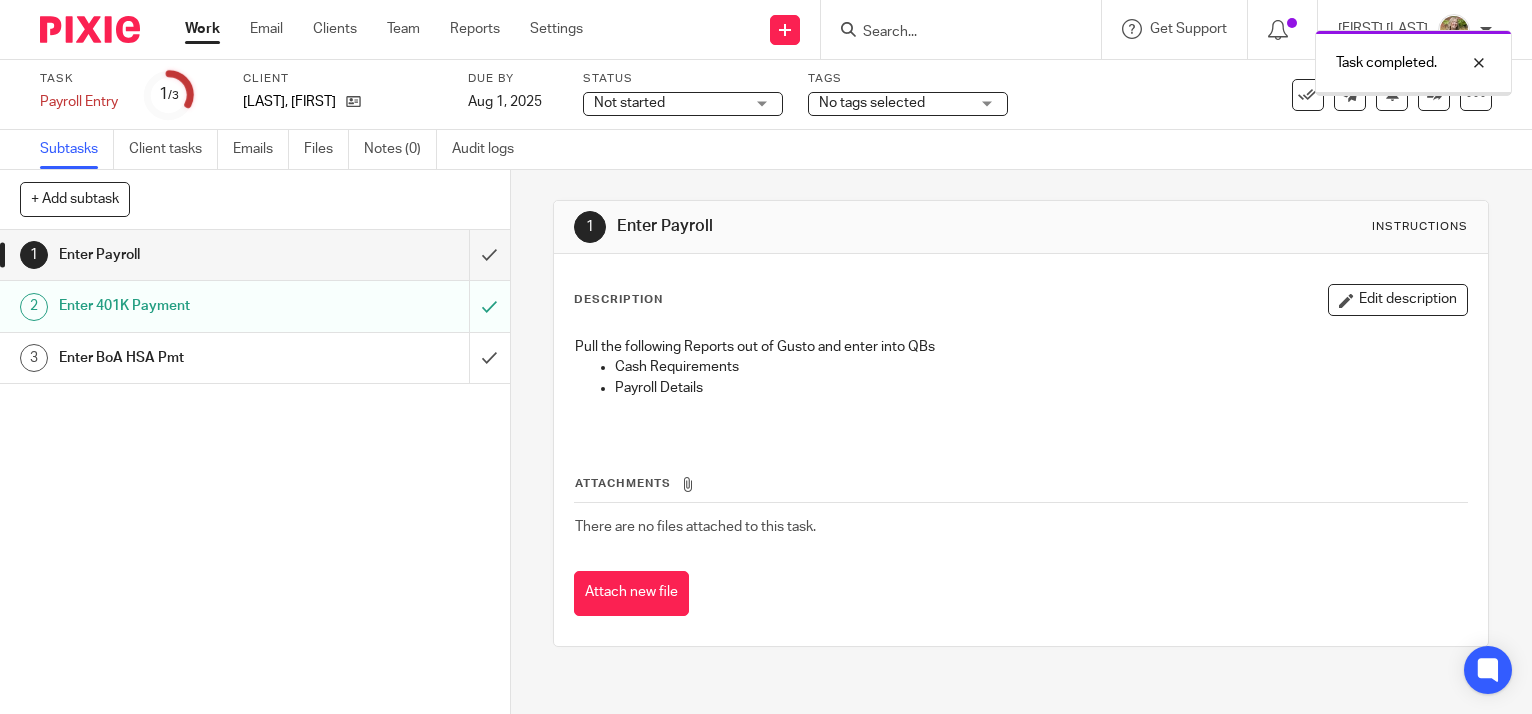 scroll, scrollTop: 0, scrollLeft: 0, axis: both 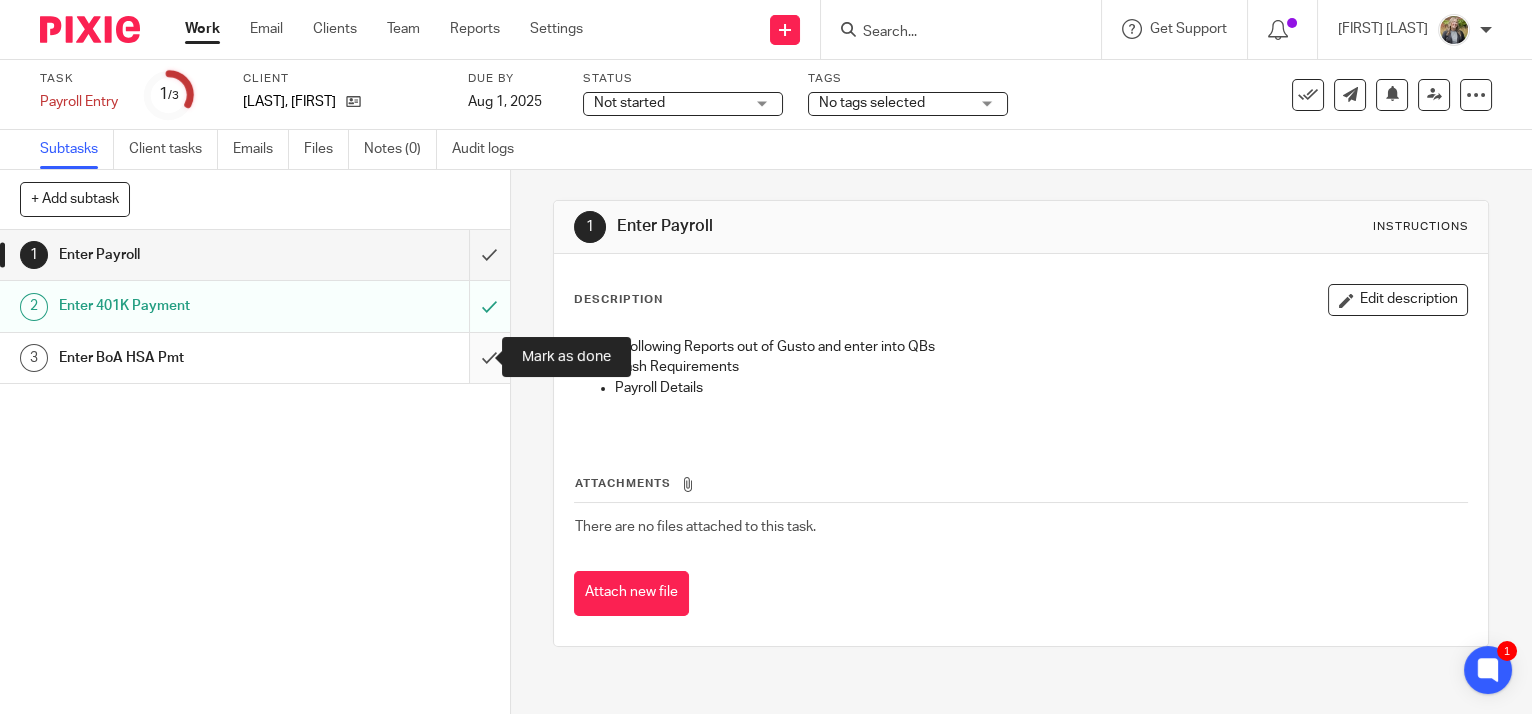 click at bounding box center [255, 358] 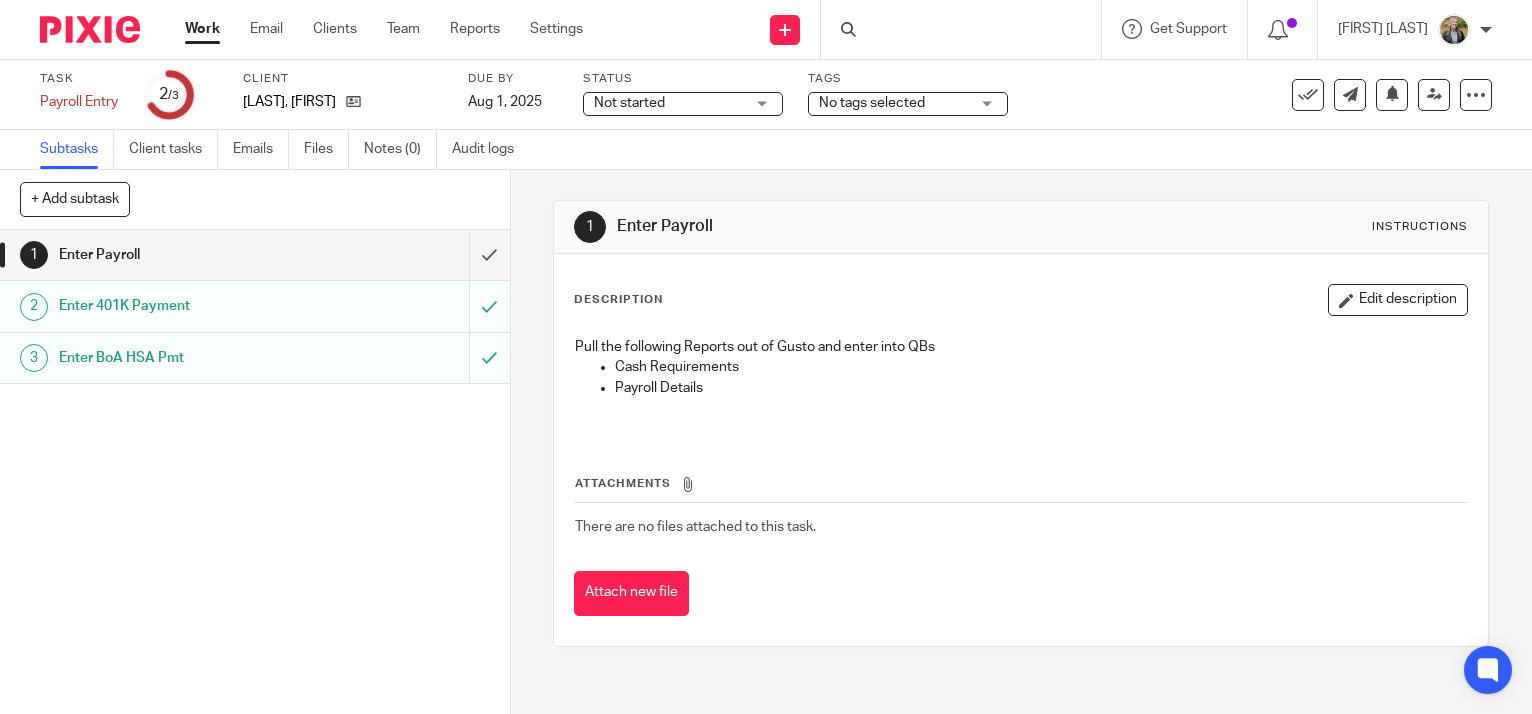 scroll, scrollTop: 0, scrollLeft: 0, axis: both 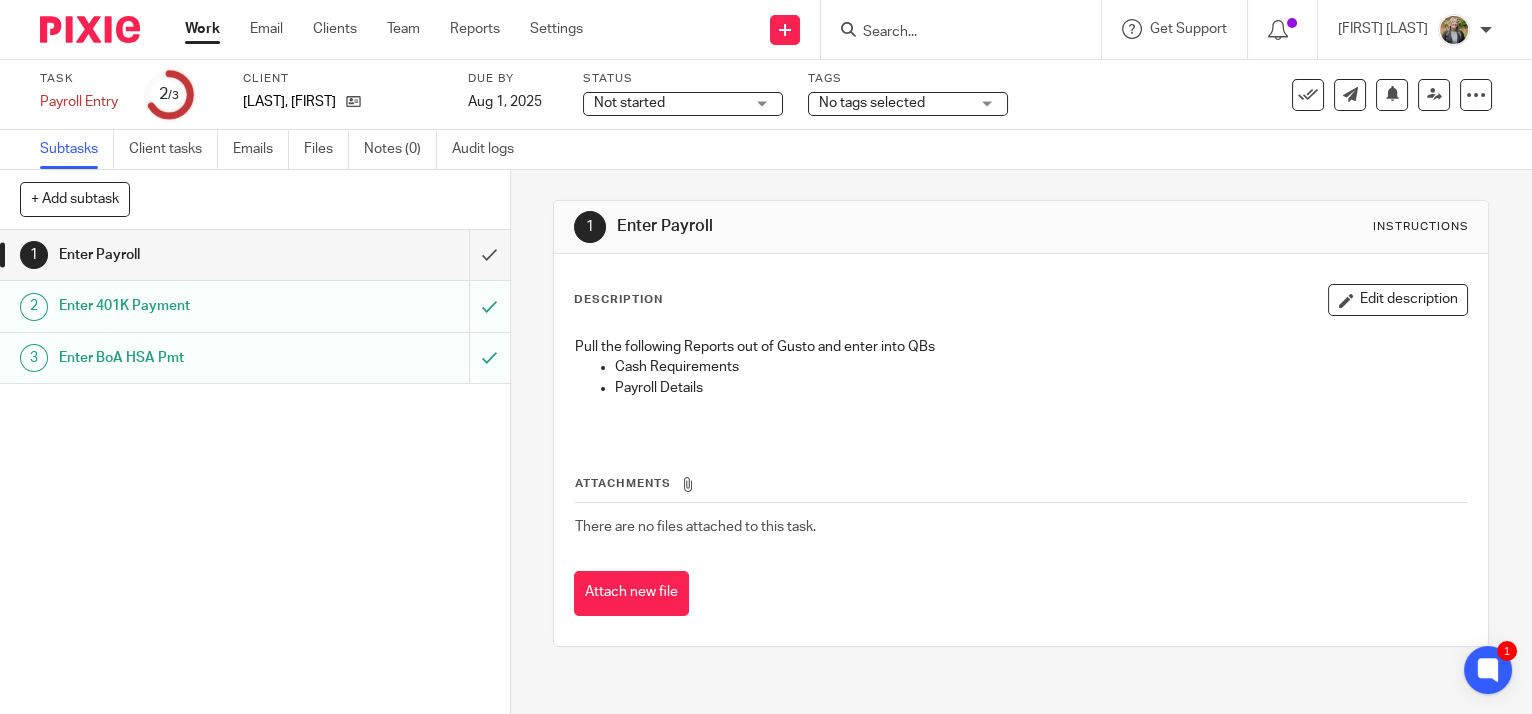 click on "Attachments     There are no files attached to this task.   Attach new file" at bounding box center [1021, 525] 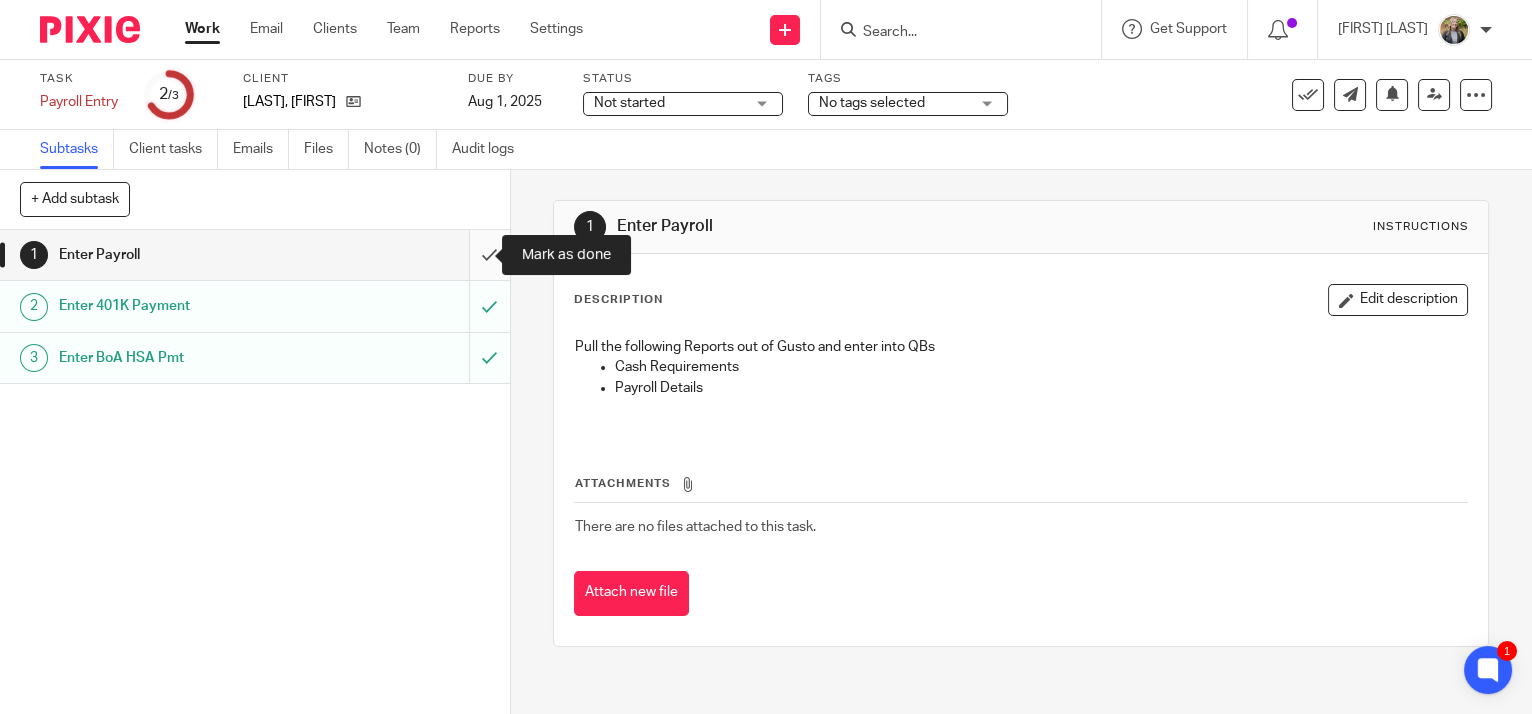 click at bounding box center (255, 255) 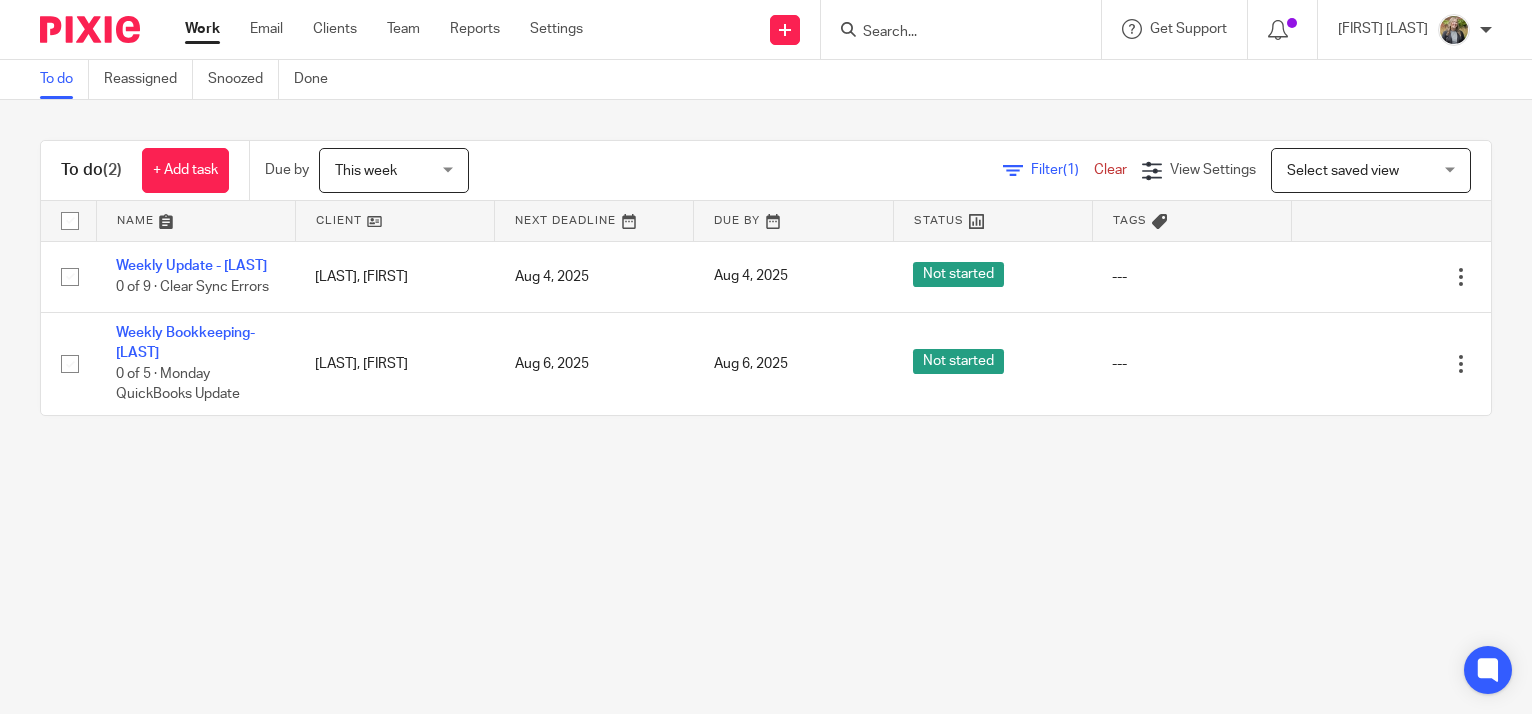 scroll, scrollTop: 0, scrollLeft: 0, axis: both 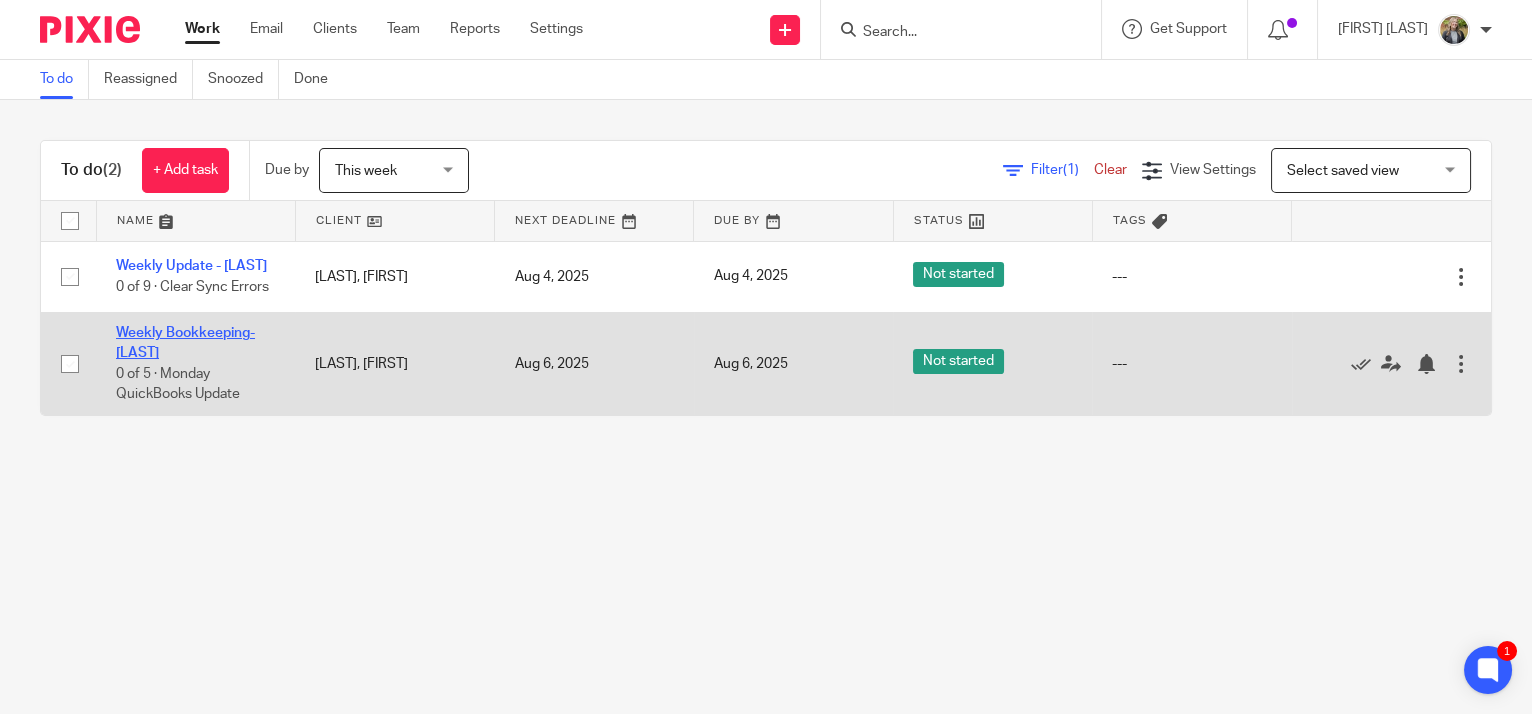 click on "Weekly Bookkeeping- [LAST]" at bounding box center (185, 343) 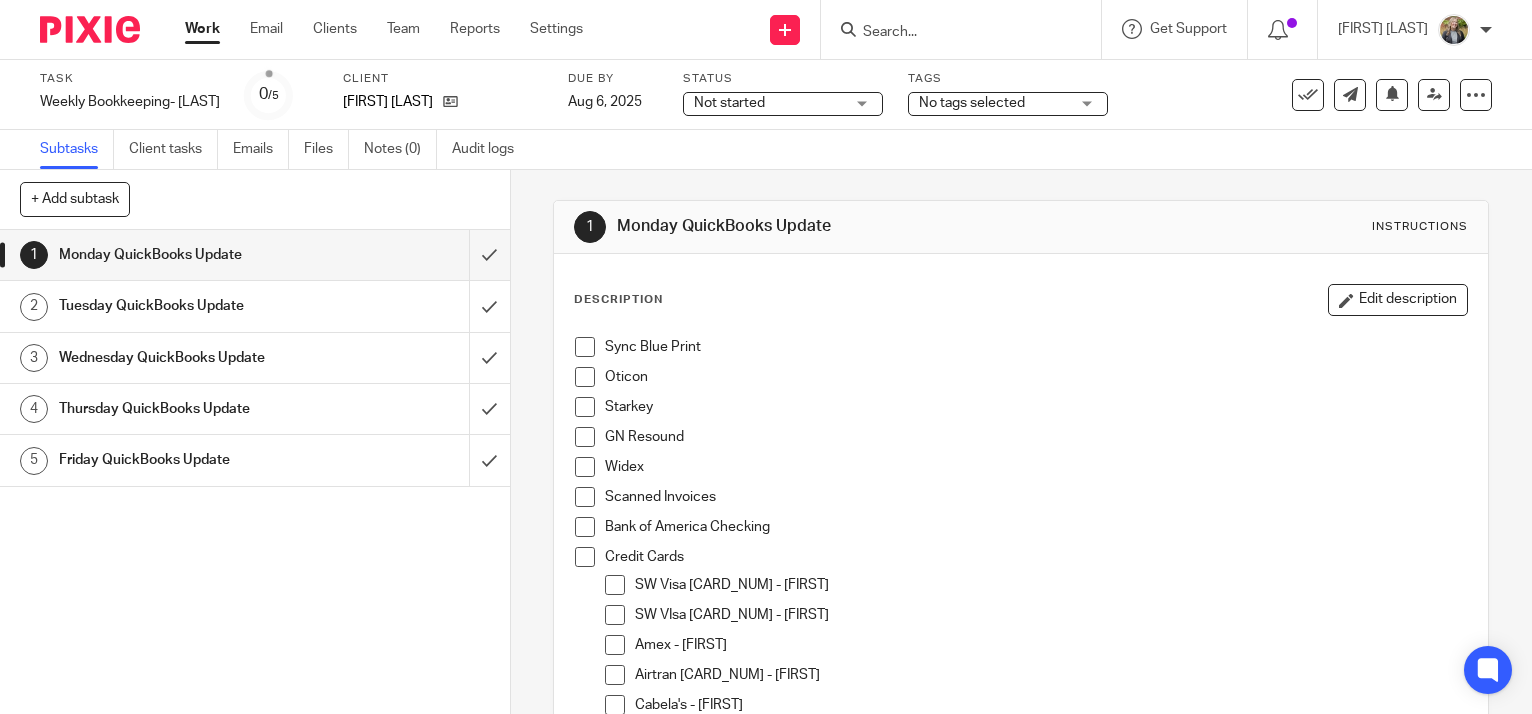 scroll, scrollTop: 0, scrollLeft: 0, axis: both 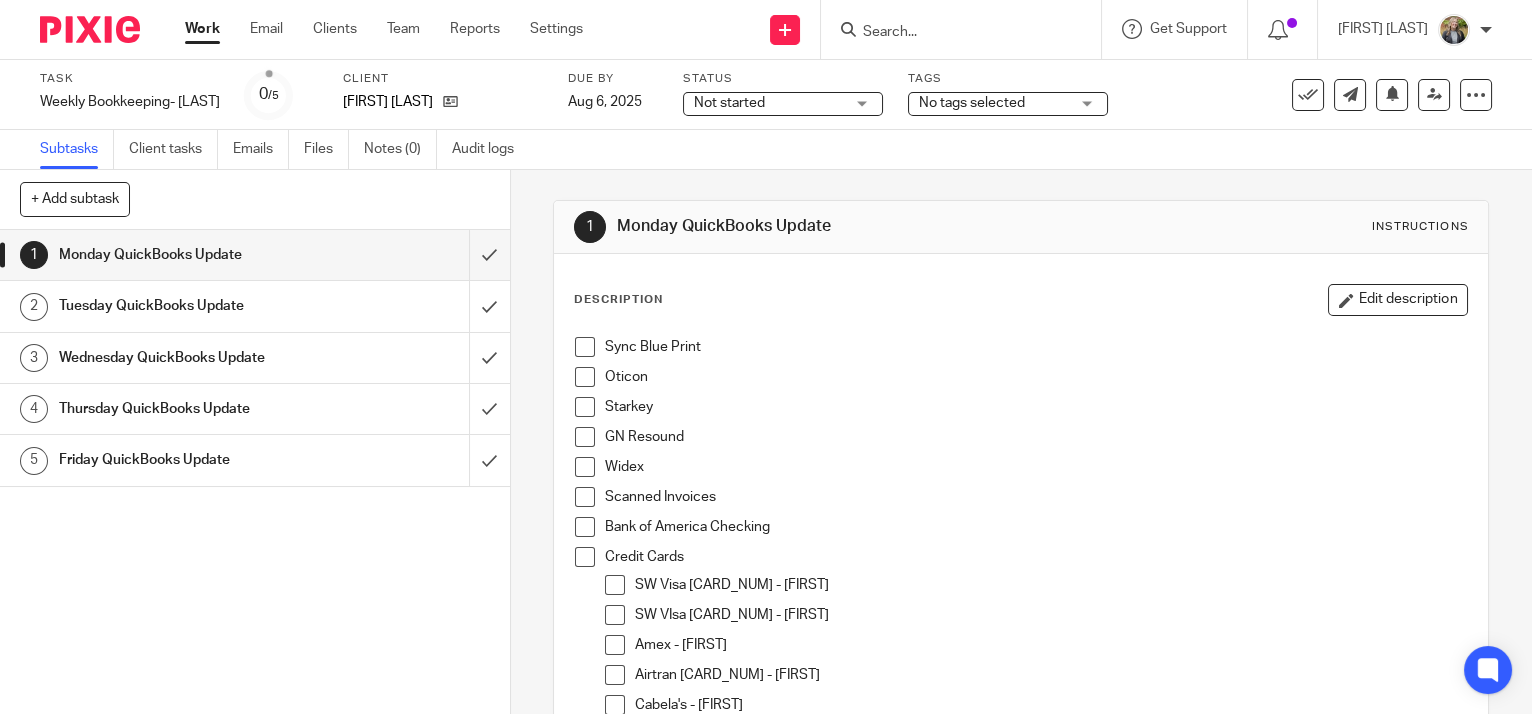 click at bounding box center [585, 347] 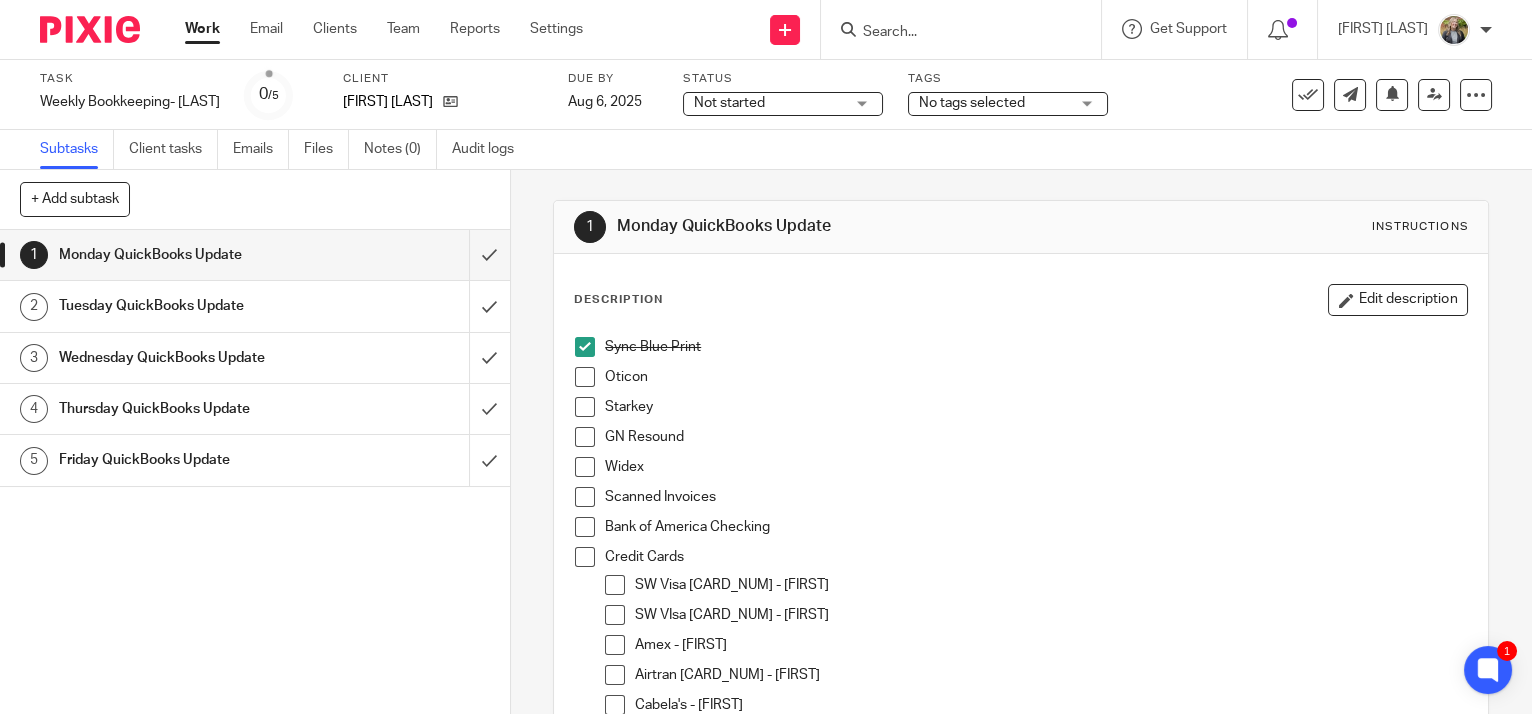 click at bounding box center (585, 377) 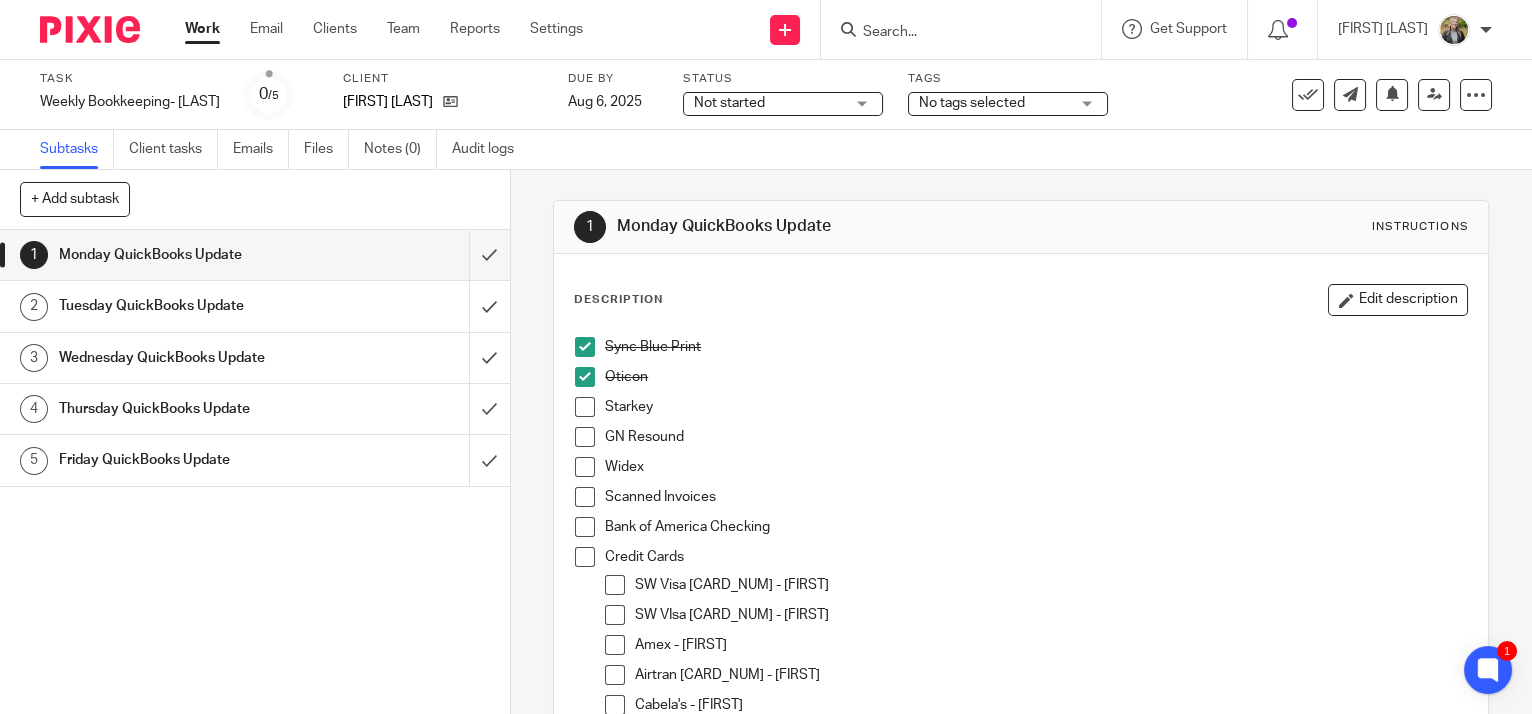 click at bounding box center (585, 407) 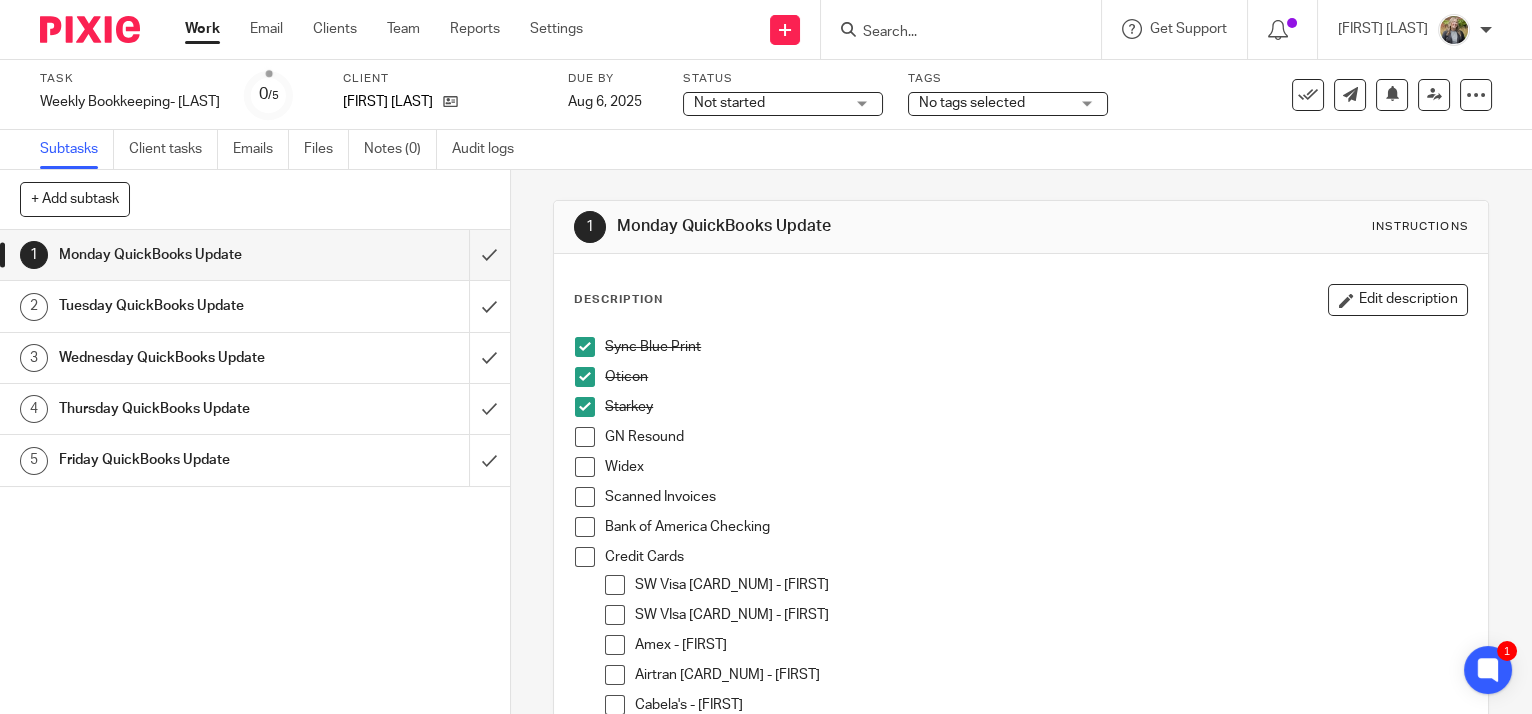 click at bounding box center (585, 437) 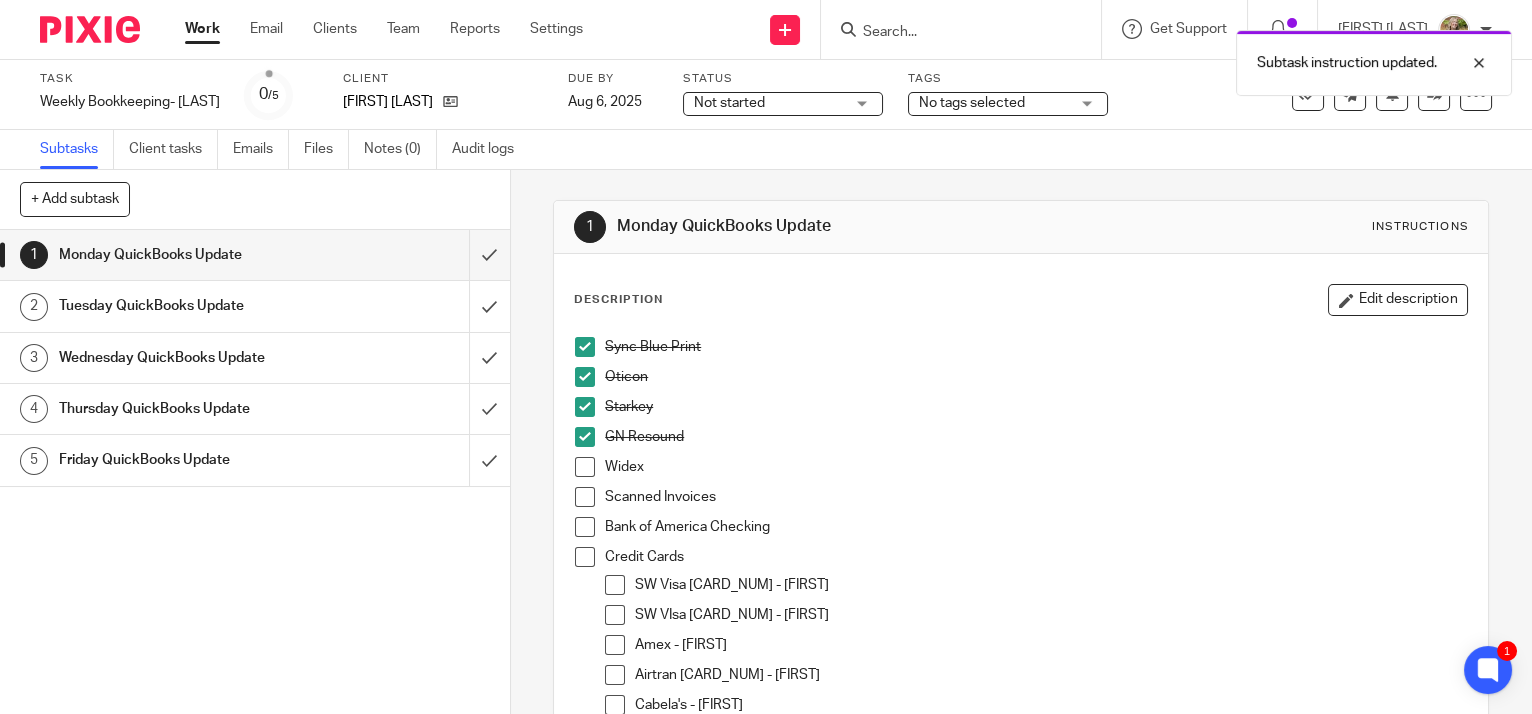 drag, startPoint x: 577, startPoint y: 469, endPoint x: 581, endPoint y: 499, distance: 30.265491 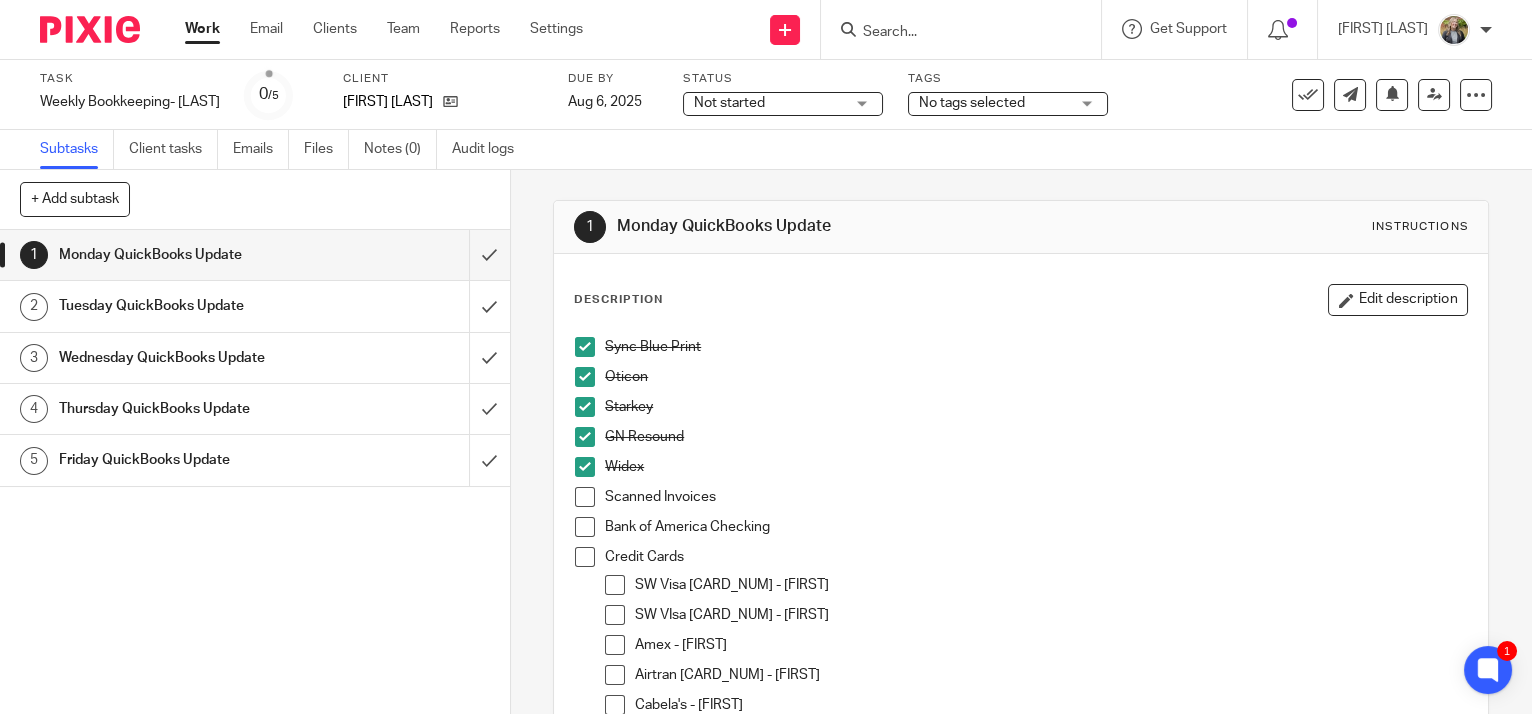 click at bounding box center (585, 497) 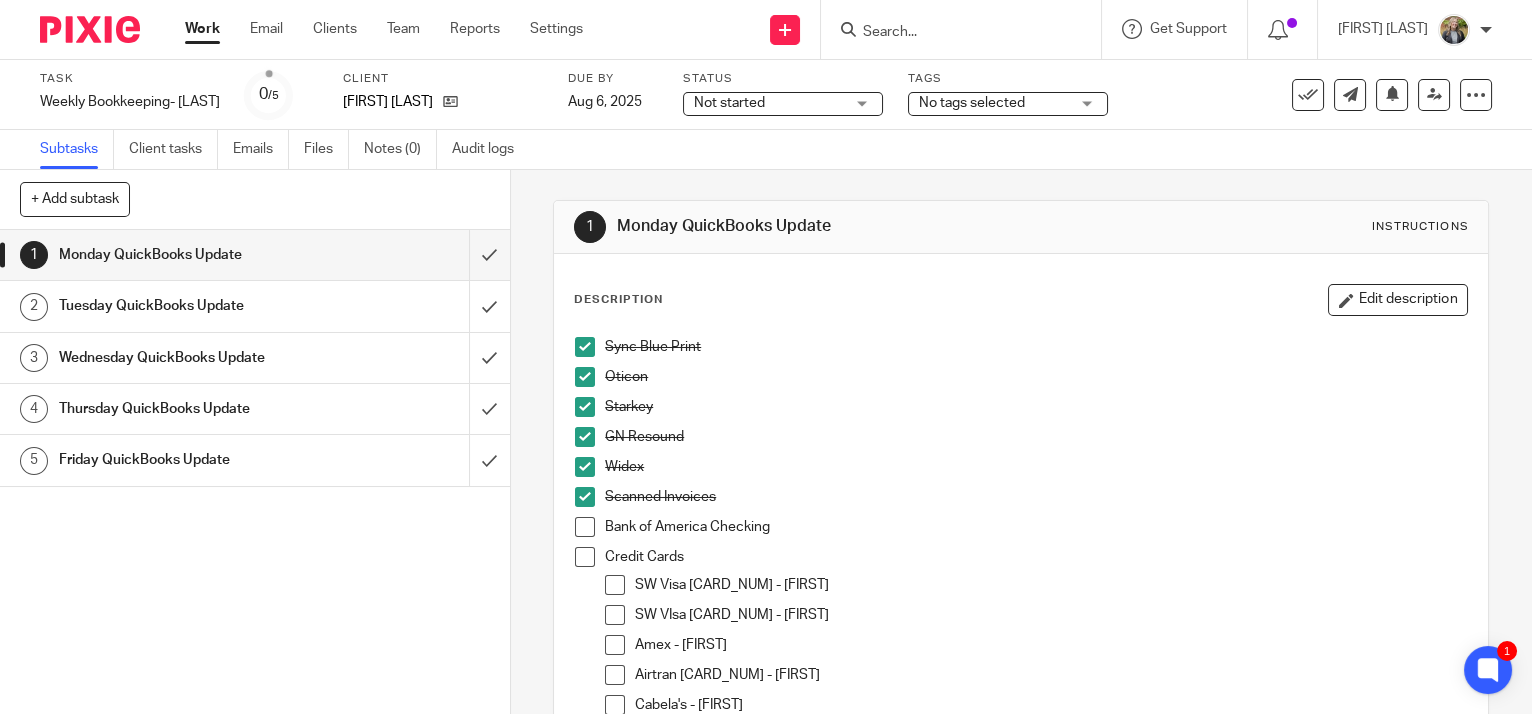 click at bounding box center (585, 527) 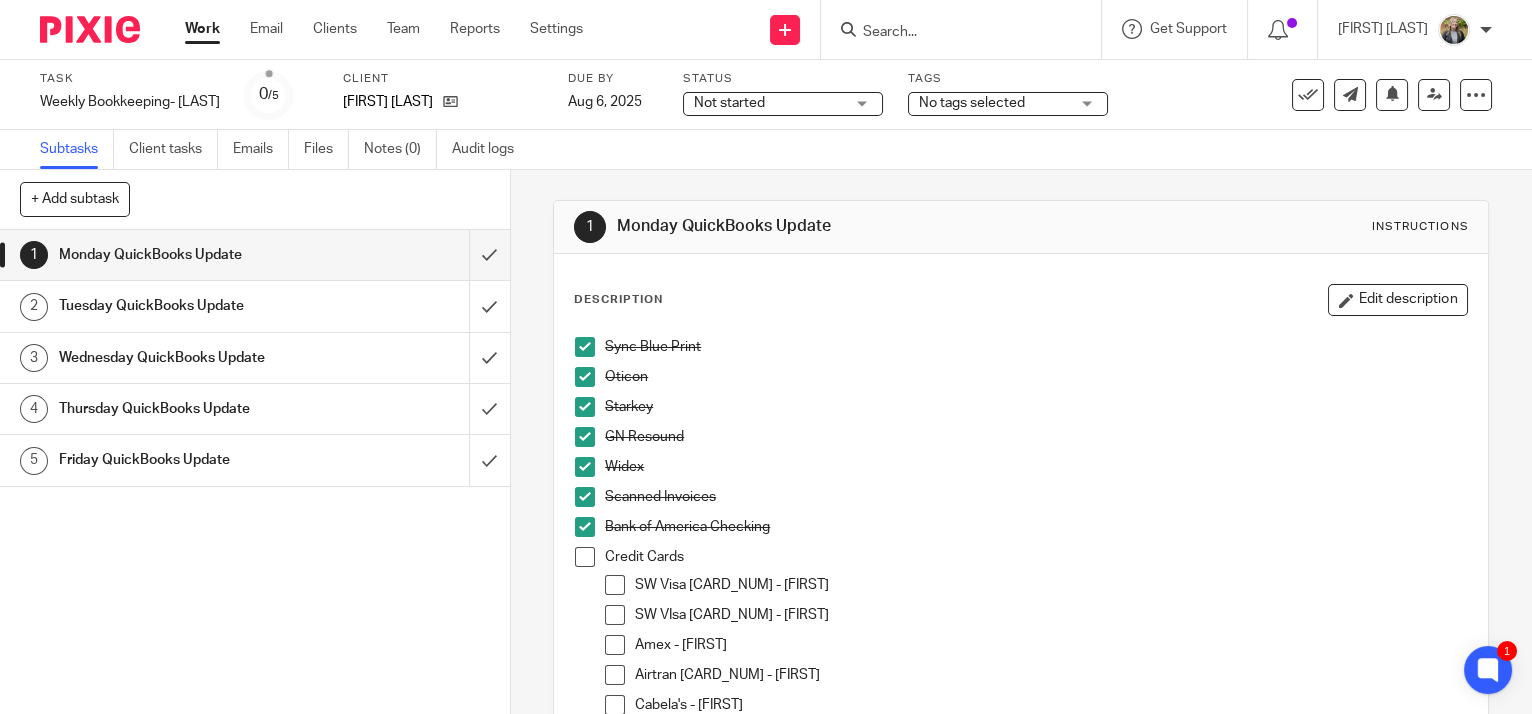 click at bounding box center (615, 585) 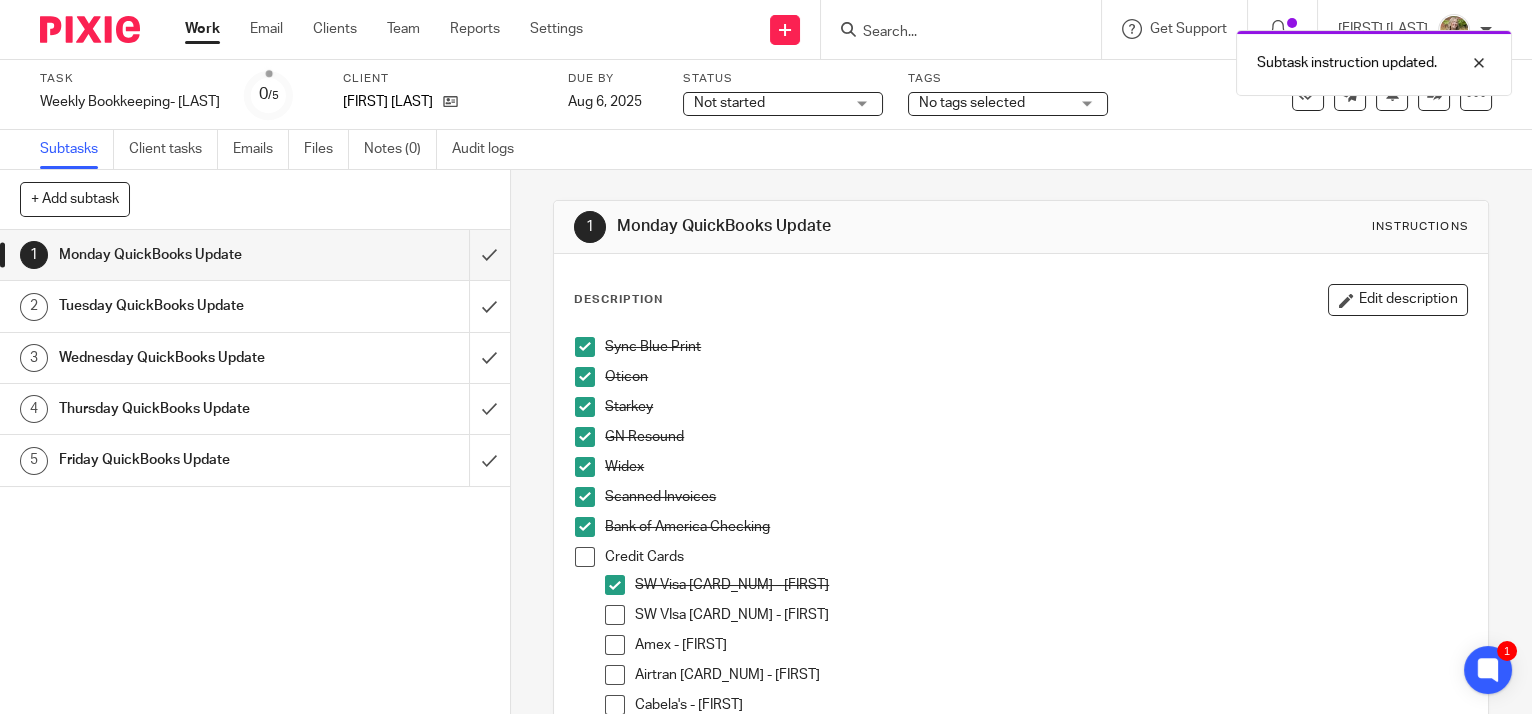 click on "Credit Cards   SW Visa 3255 - Tim   SW VIsa 2941 - Kate   Amex - Julie   Airtran 3437 - Tim   Cabela's - Tim   SW Visa 3826 - Julie   SW Visa 4637 - Mariya   CapOne 1414 - Caroline" at bounding box center (1021, 685) 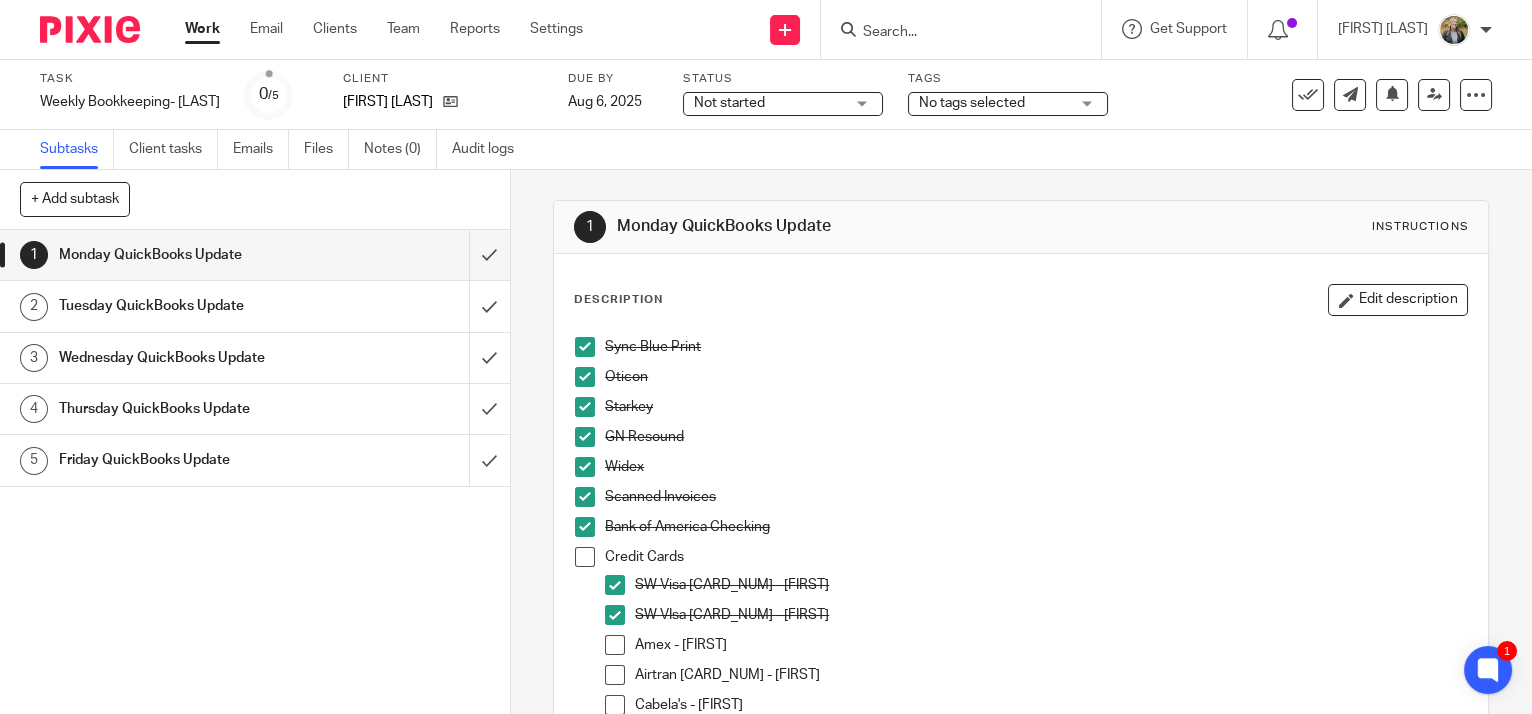 click at bounding box center [615, 645] 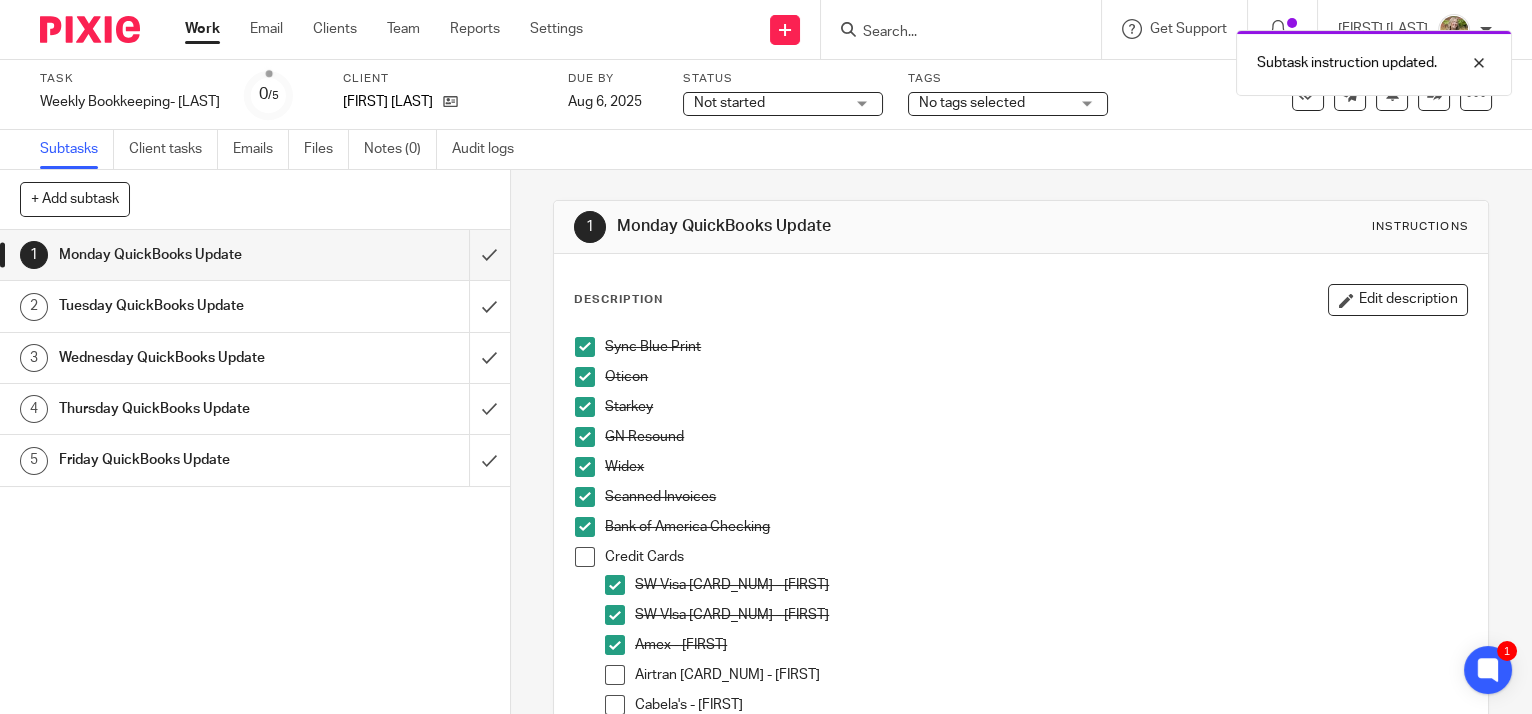 click at bounding box center [615, 675] 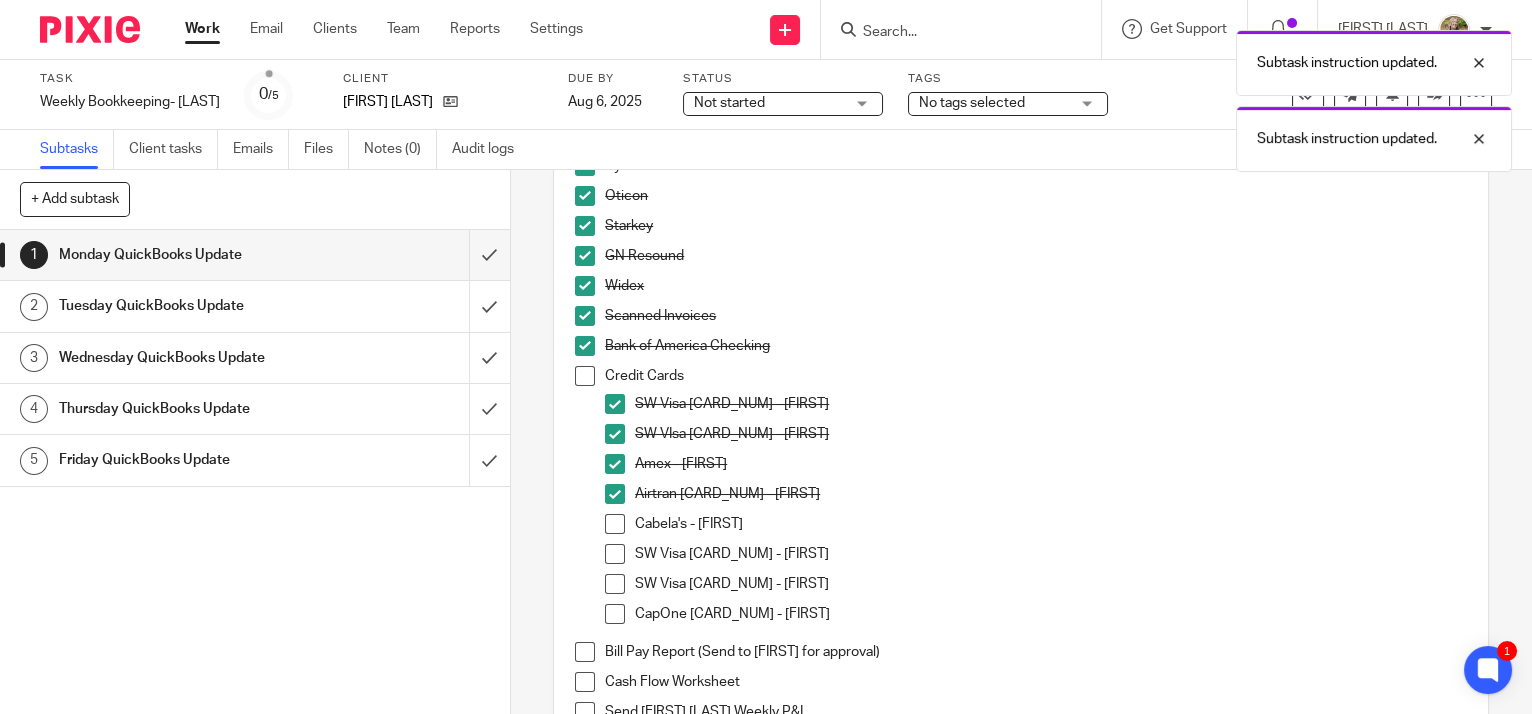 scroll, scrollTop: 272, scrollLeft: 0, axis: vertical 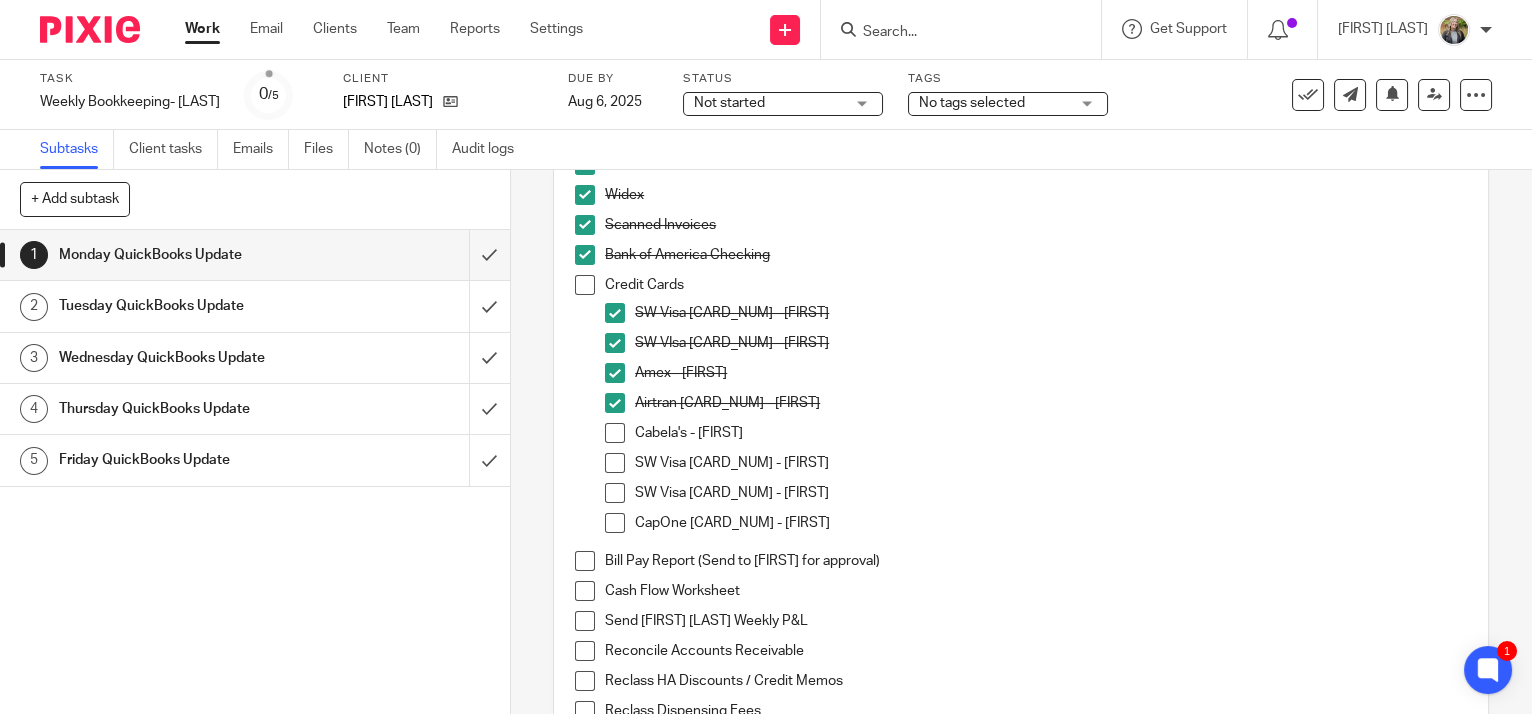 click on "Airtran 3437 - Tim" at bounding box center (1051, 408) 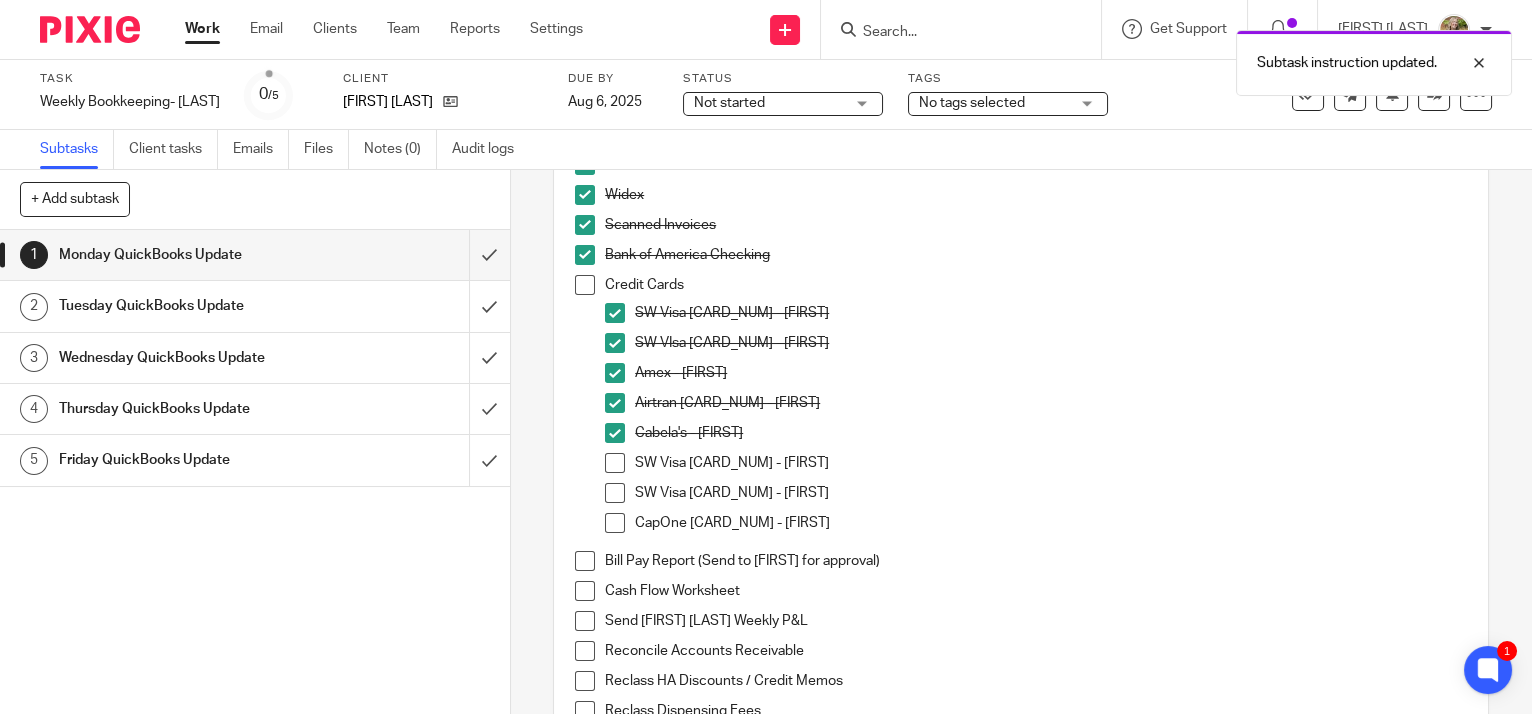 click at bounding box center [615, 463] 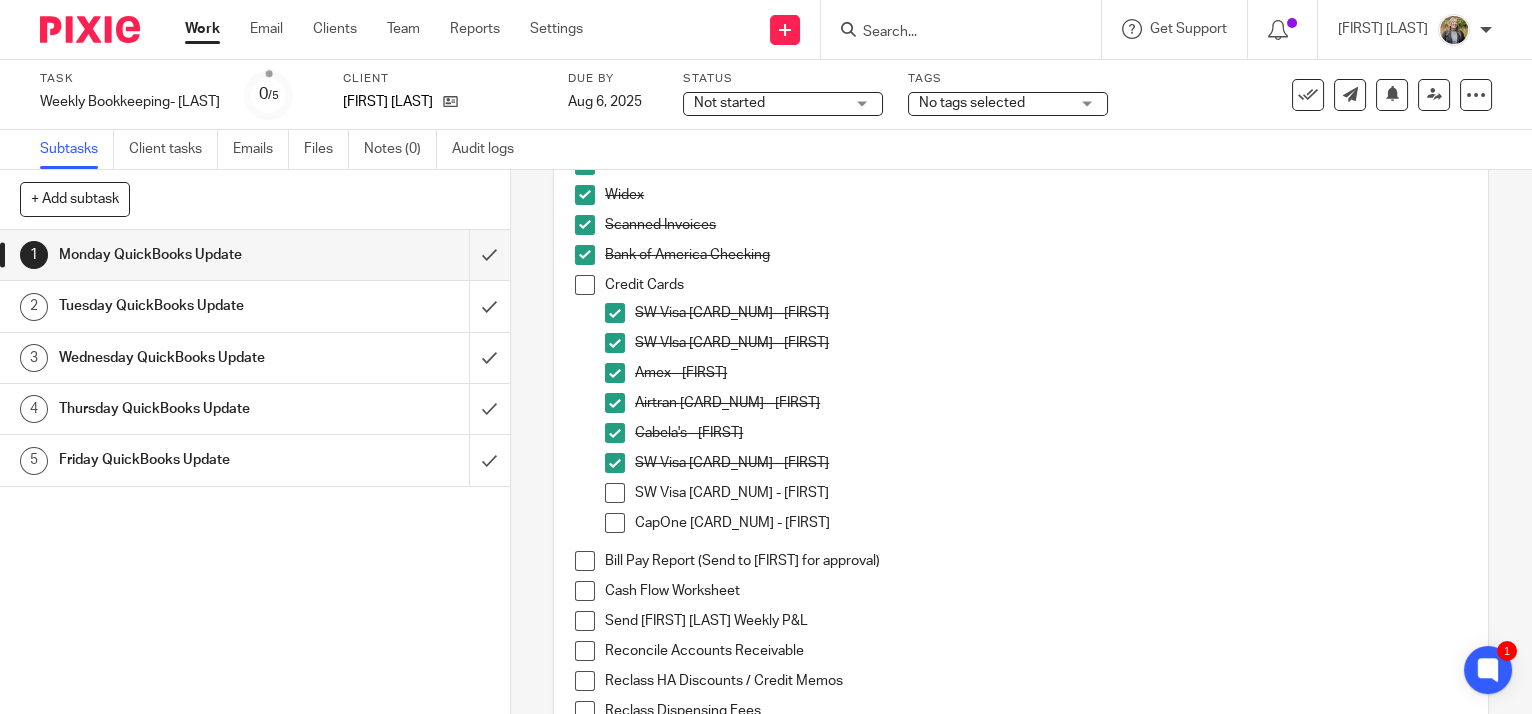 click at bounding box center [615, 493] 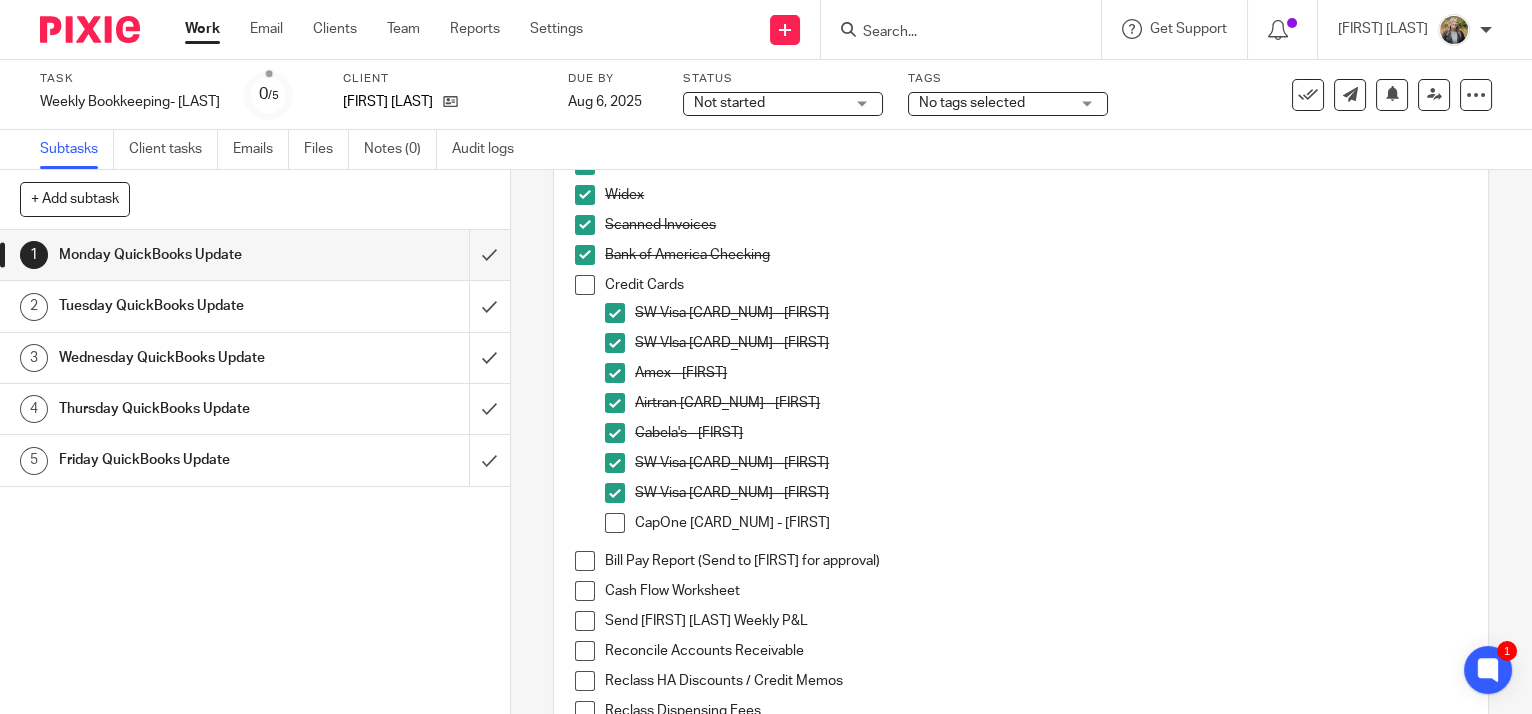 click at bounding box center (585, 285) 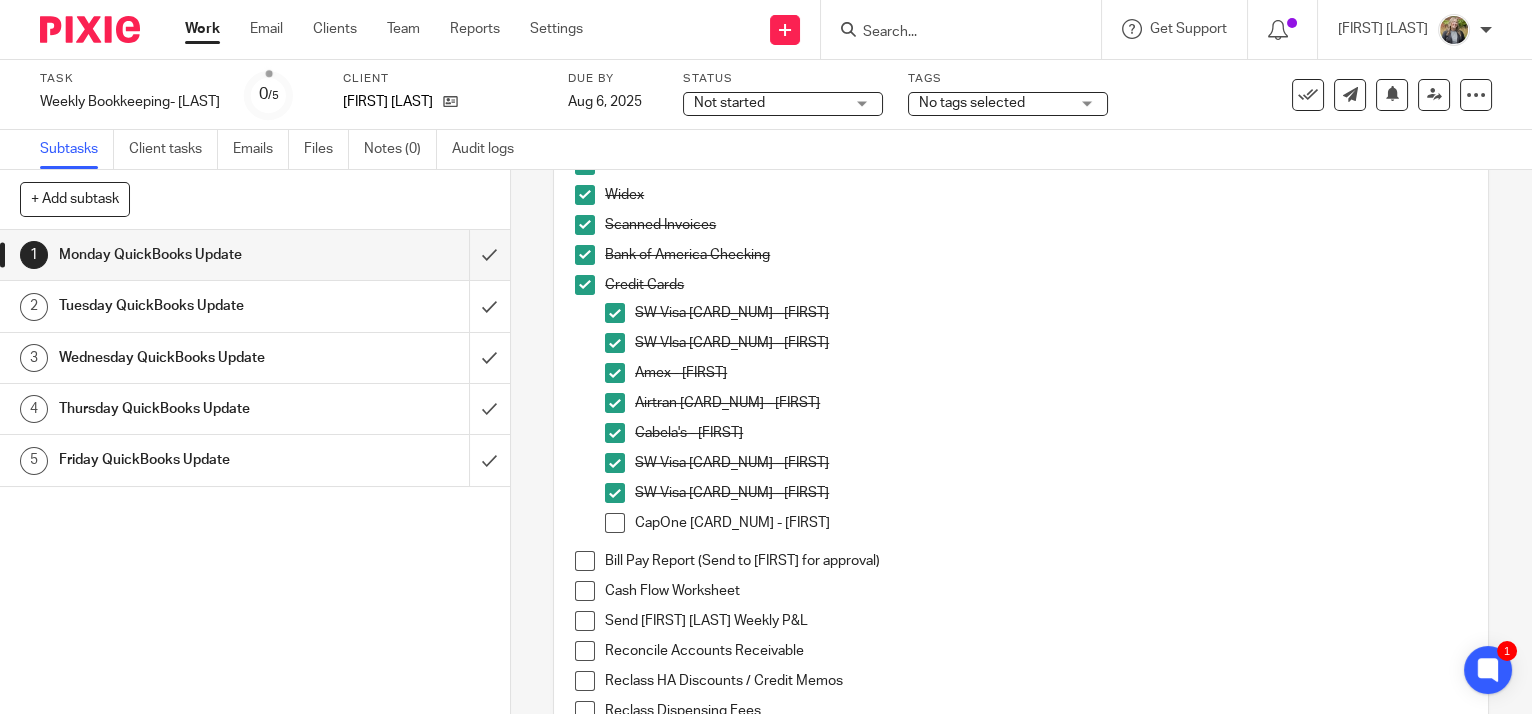 click on "SW Visa 4637 - Mariya" at bounding box center (1051, 498) 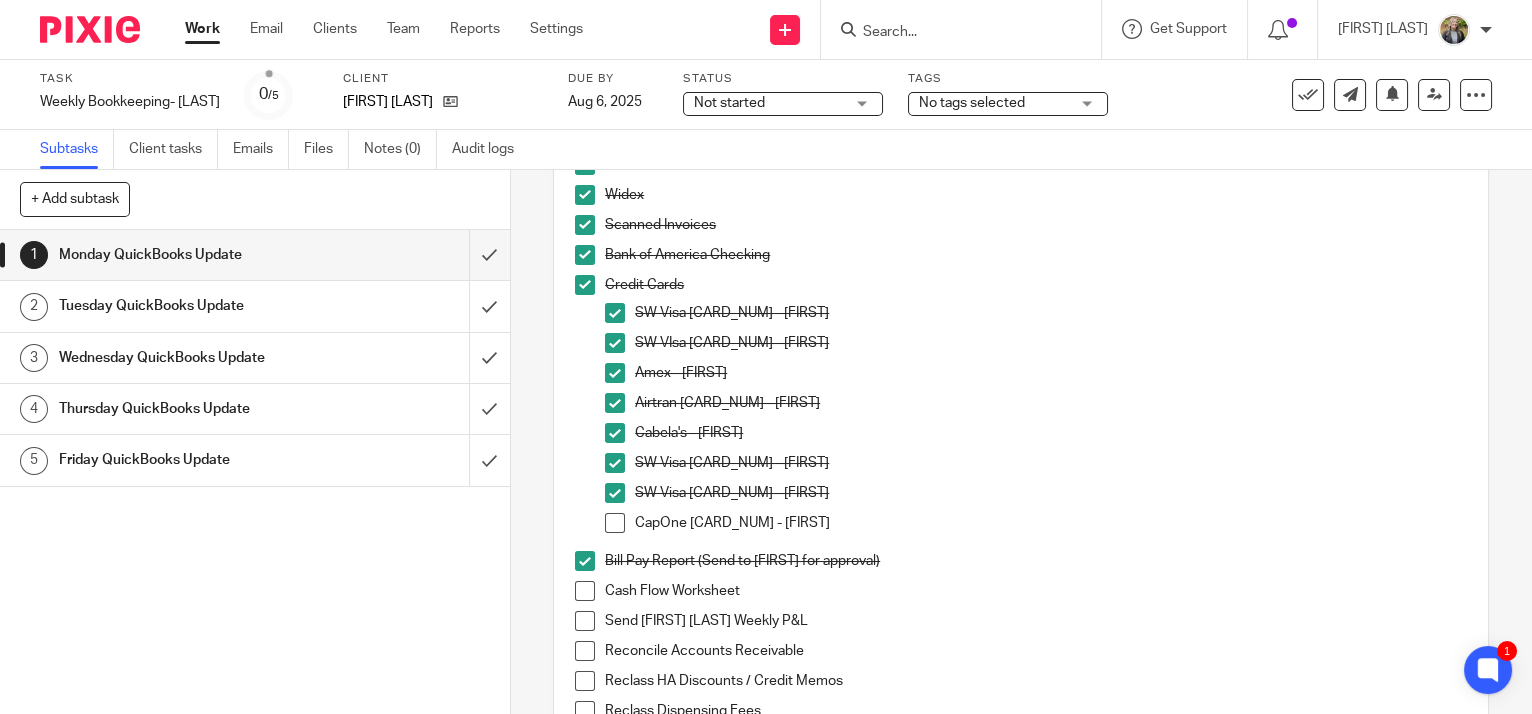 click on "1
Monday QuickBooks Update
2
Tuesday QuickBooks Update
3
Wednesday QuickBooks Update
4
Thursday QuickBooks Update
5
Friday QuickBooks Update" at bounding box center [255, 472] 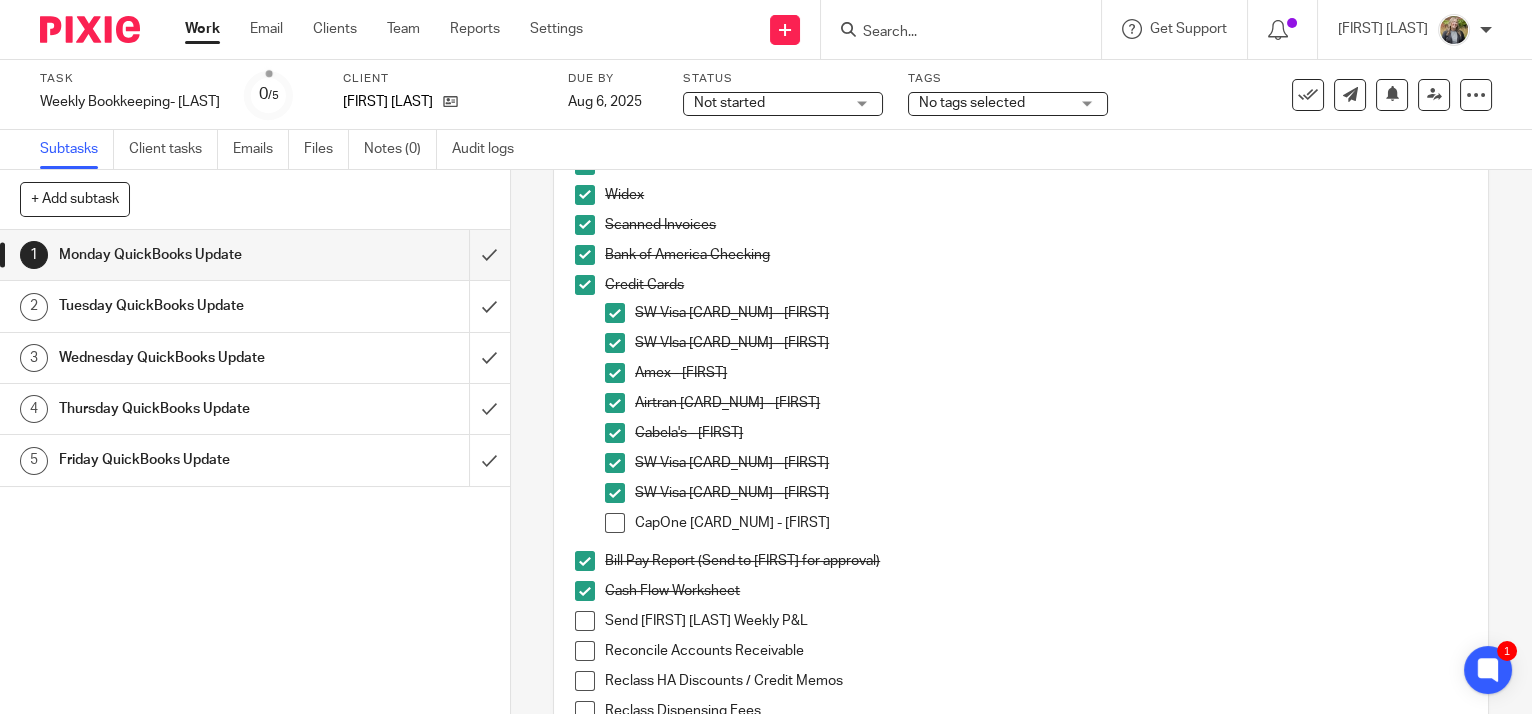 click at bounding box center [585, 621] 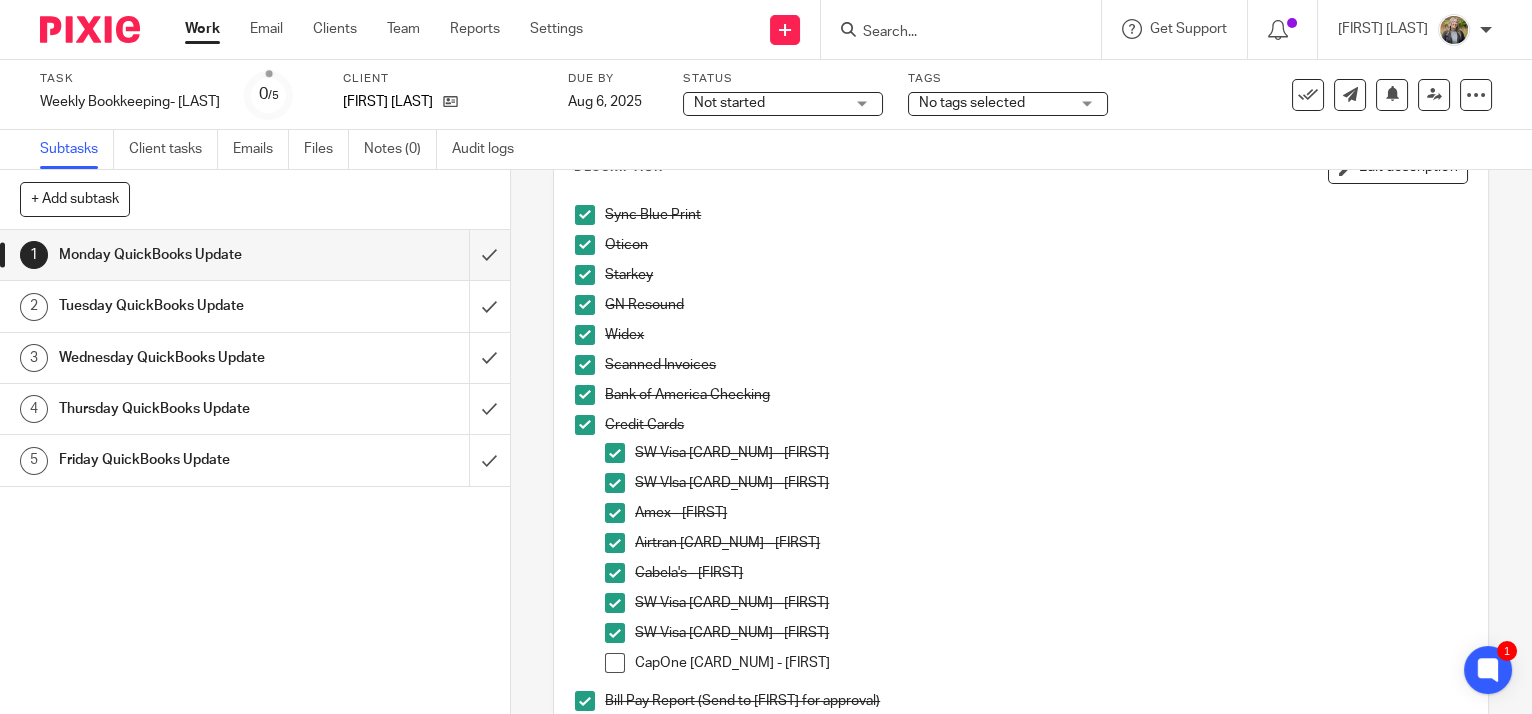 scroll, scrollTop: 586, scrollLeft: 0, axis: vertical 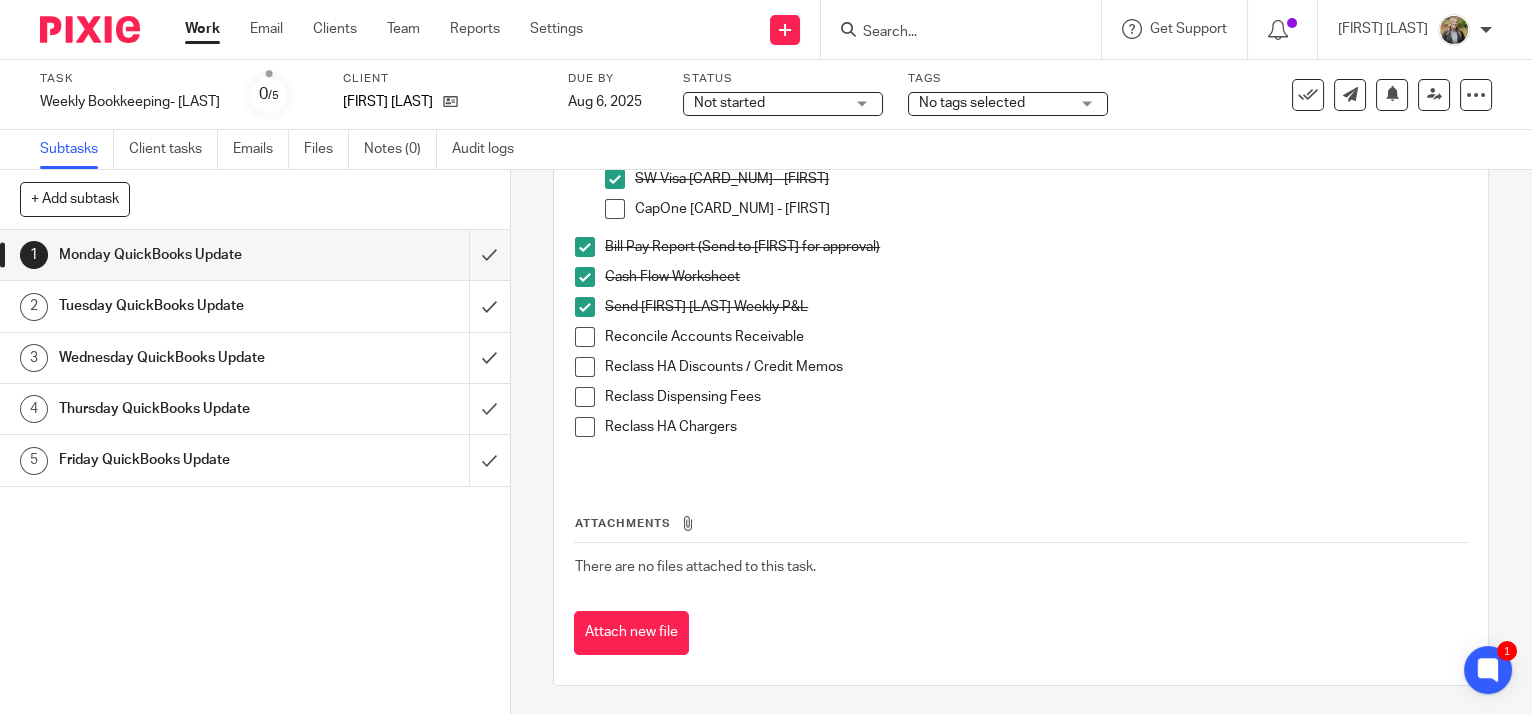 click at bounding box center (585, 367) 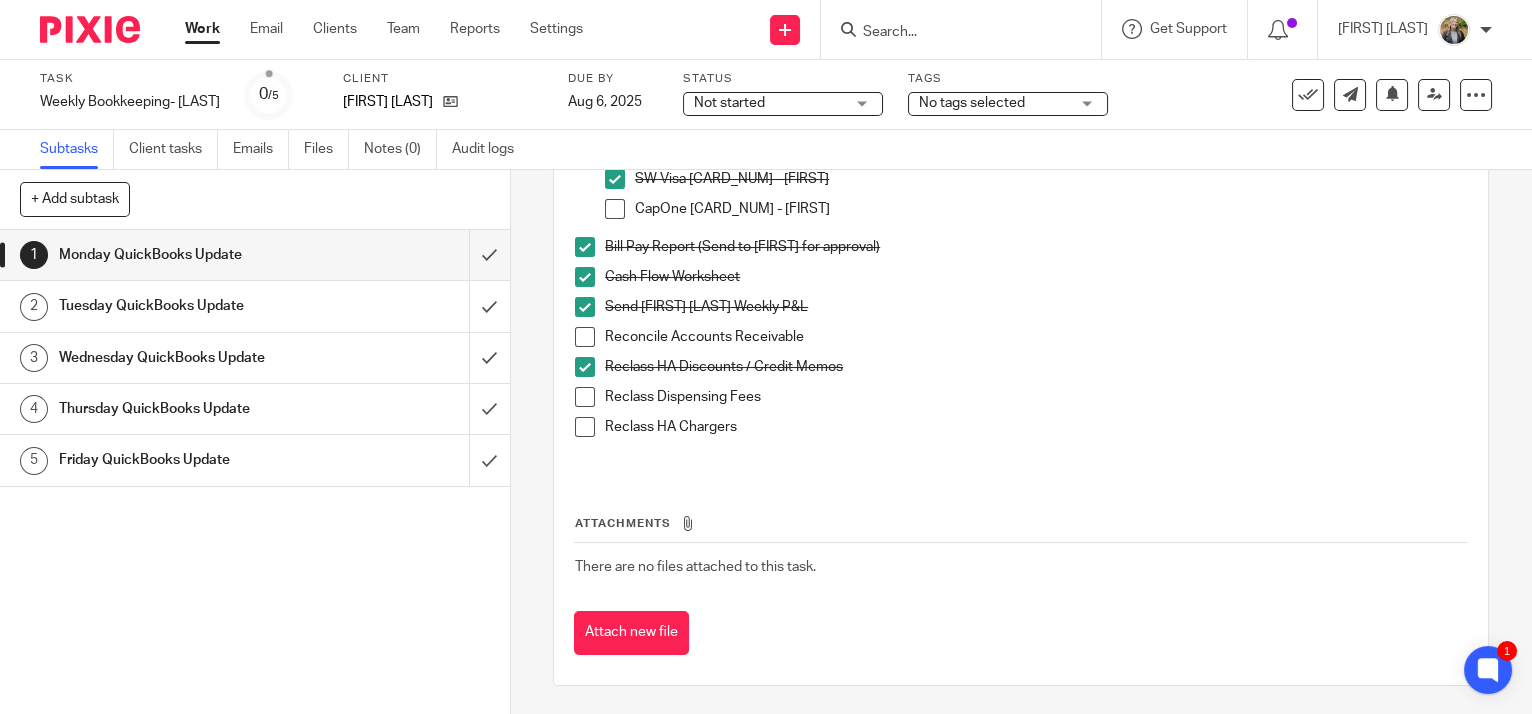 click on "Attachments" at bounding box center [1021, 528] 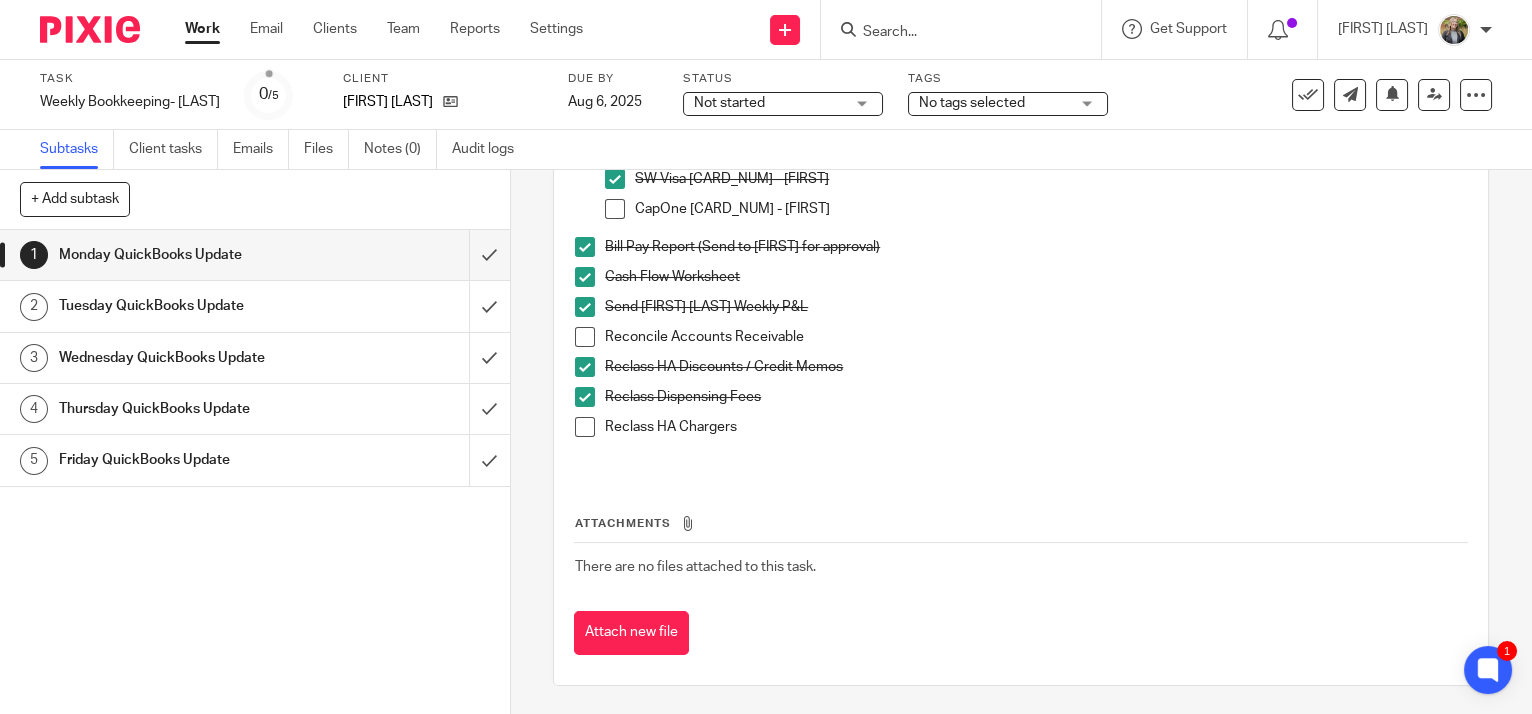 click at bounding box center (585, 427) 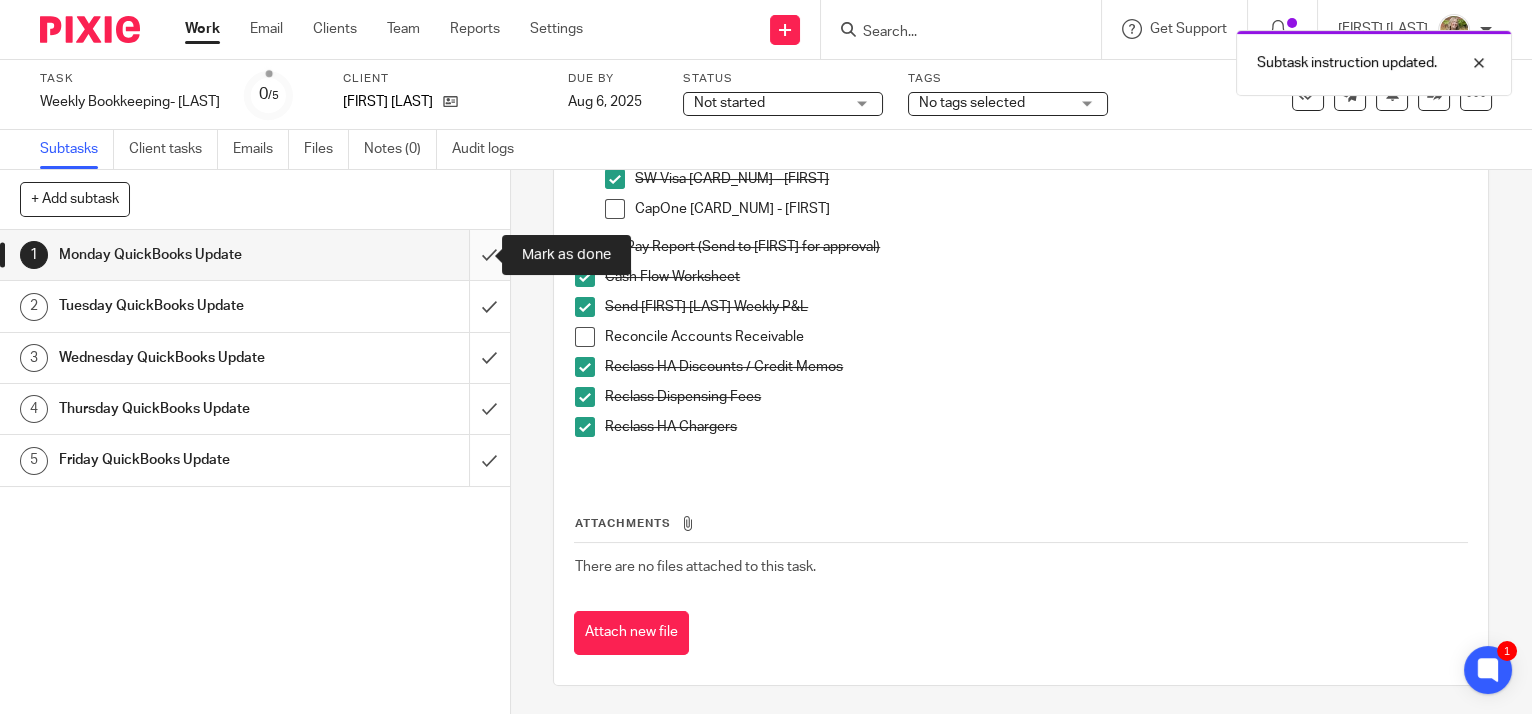 click at bounding box center [255, 255] 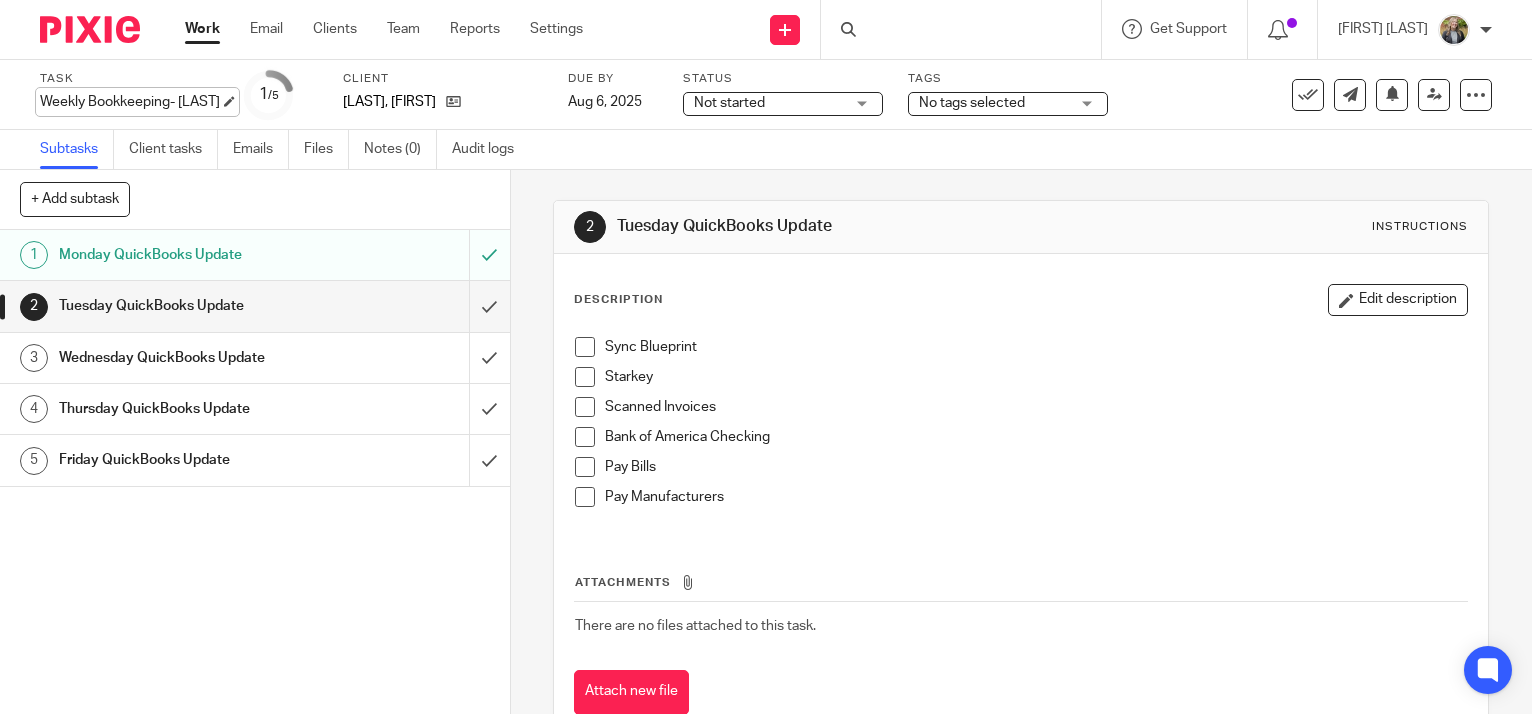 scroll, scrollTop: 0, scrollLeft: 0, axis: both 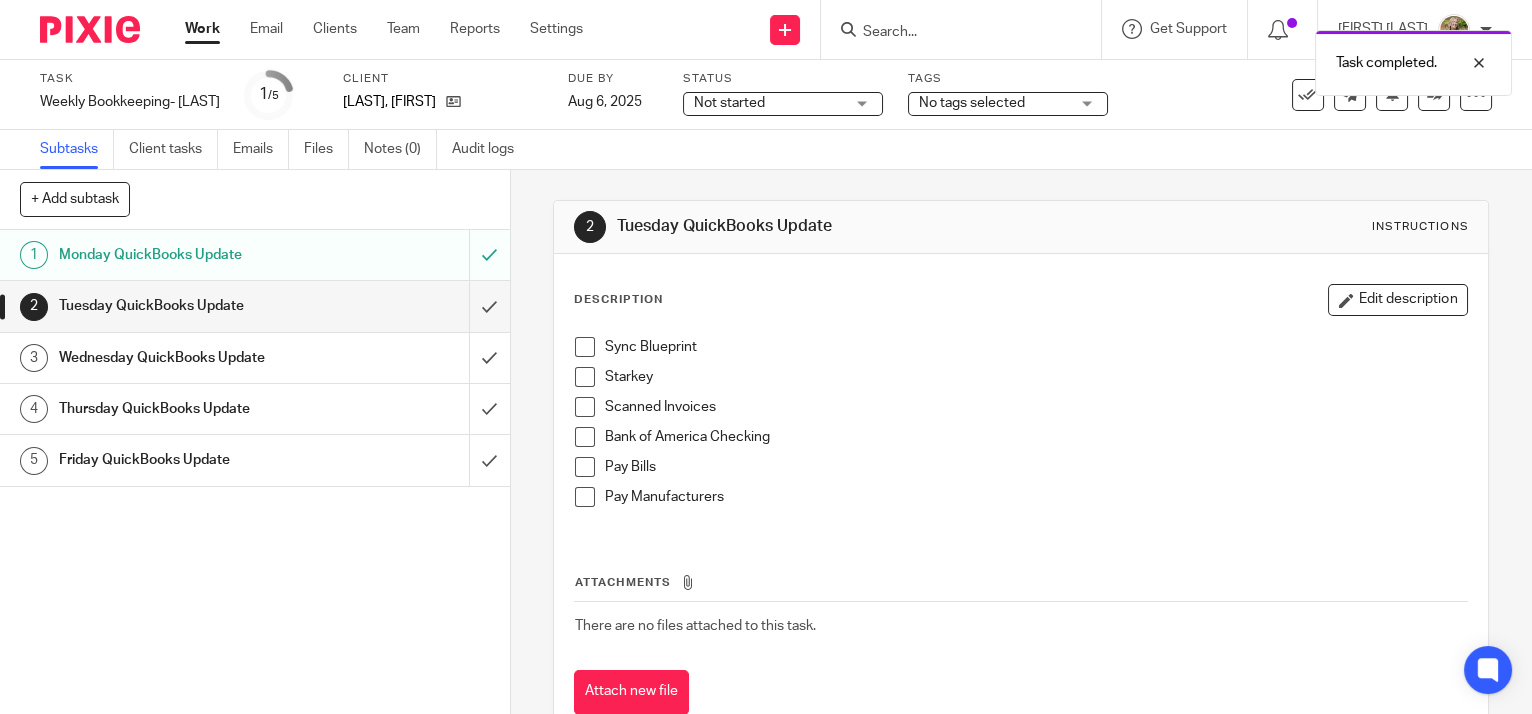 click on "Work" at bounding box center (202, 29) 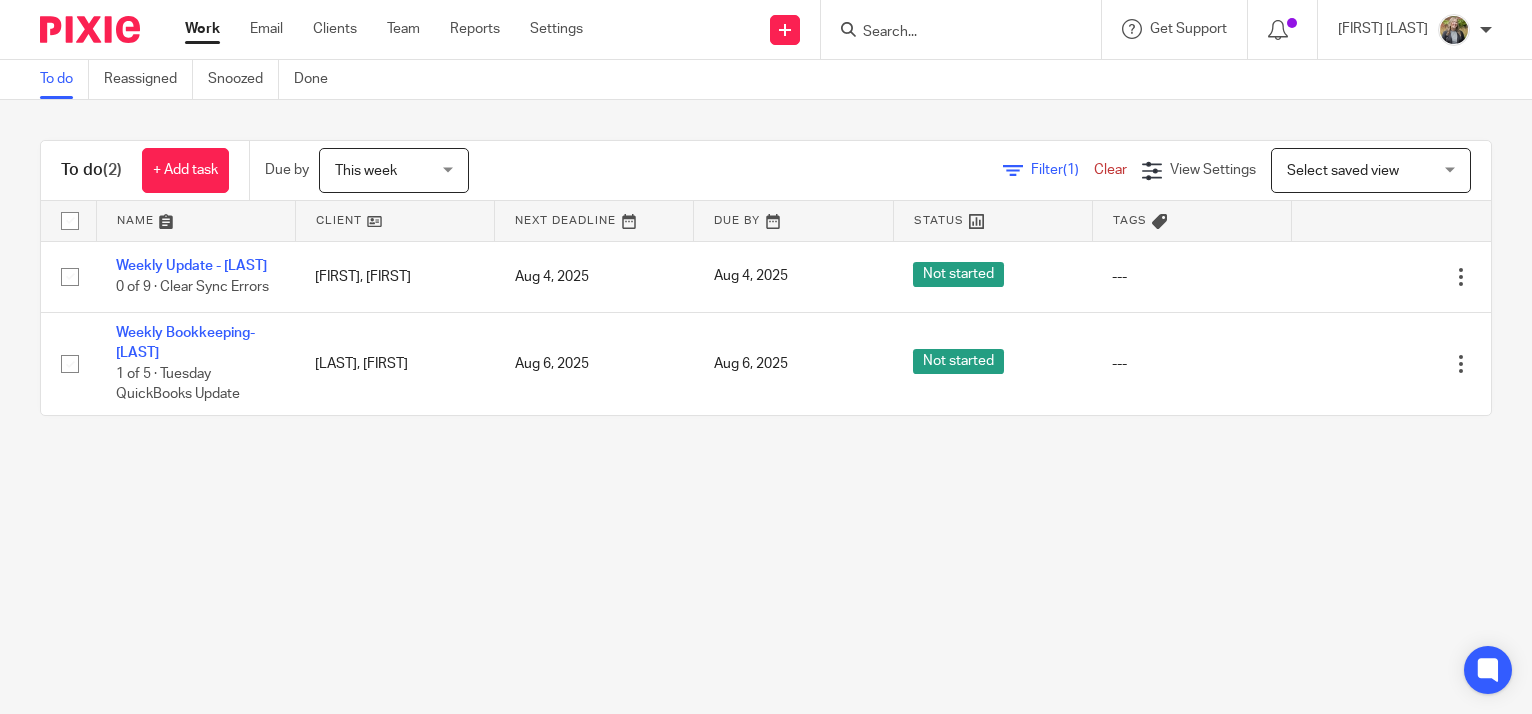 scroll, scrollTop: 0, scrollLeft: 0, axis: both 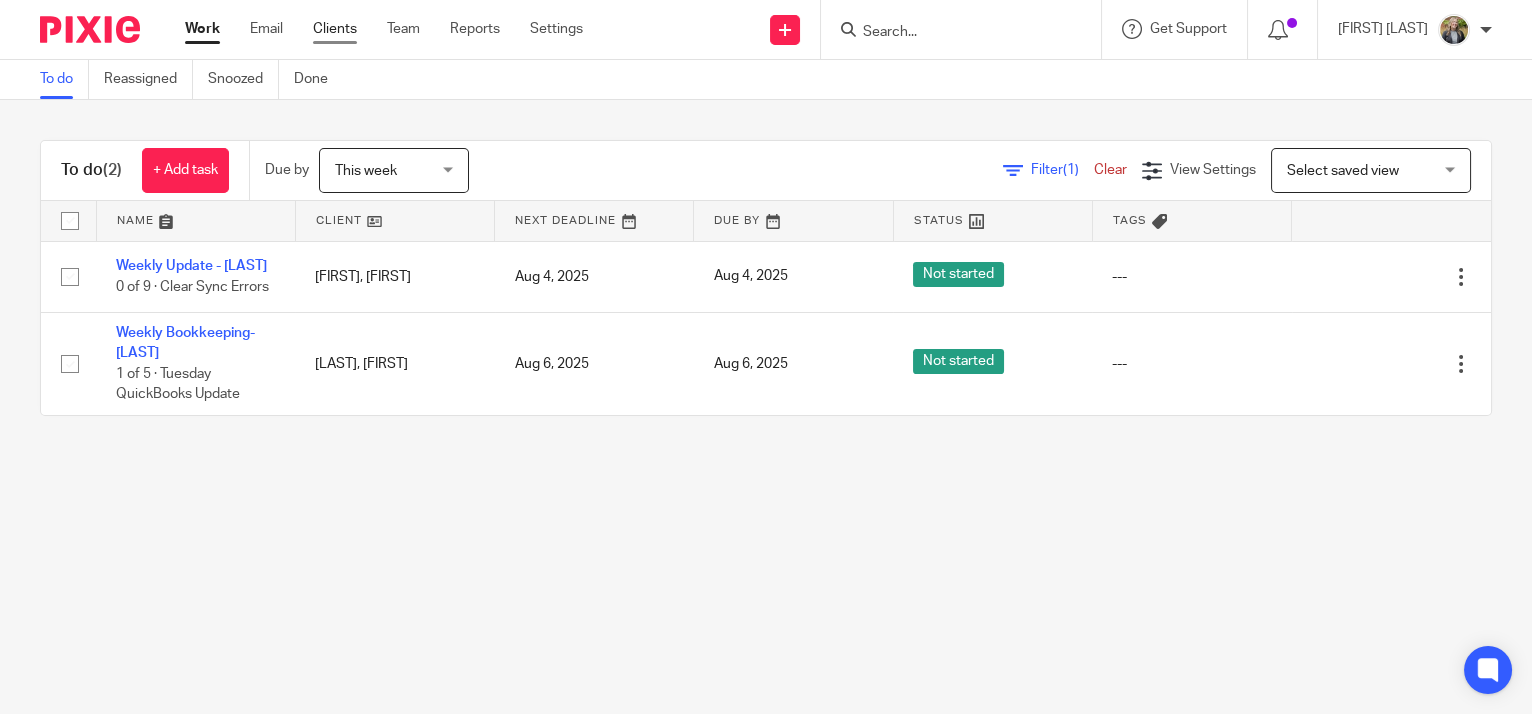 click on "Clients" at bounding box center (335, 29) 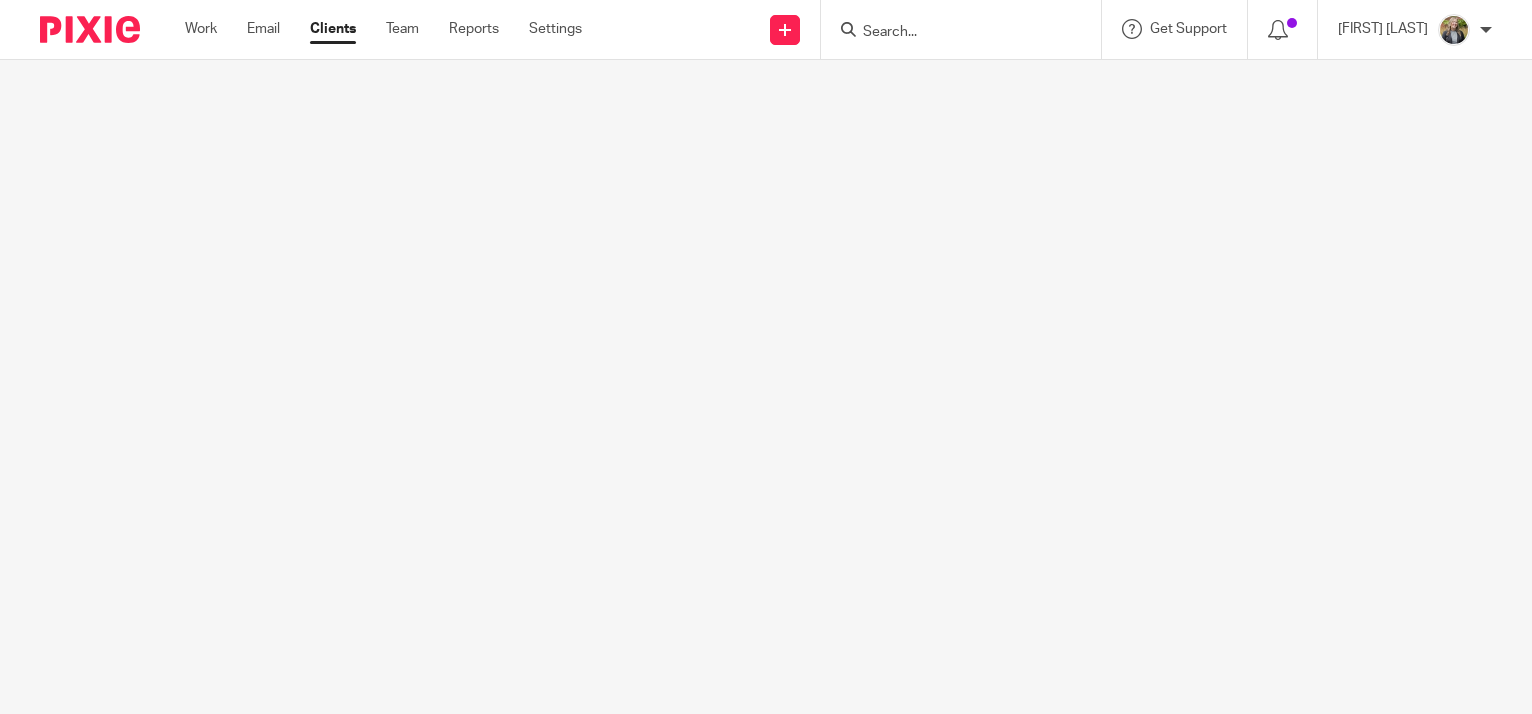 scroll, scrollTop: 0, scrollLeft: 0, axis: both 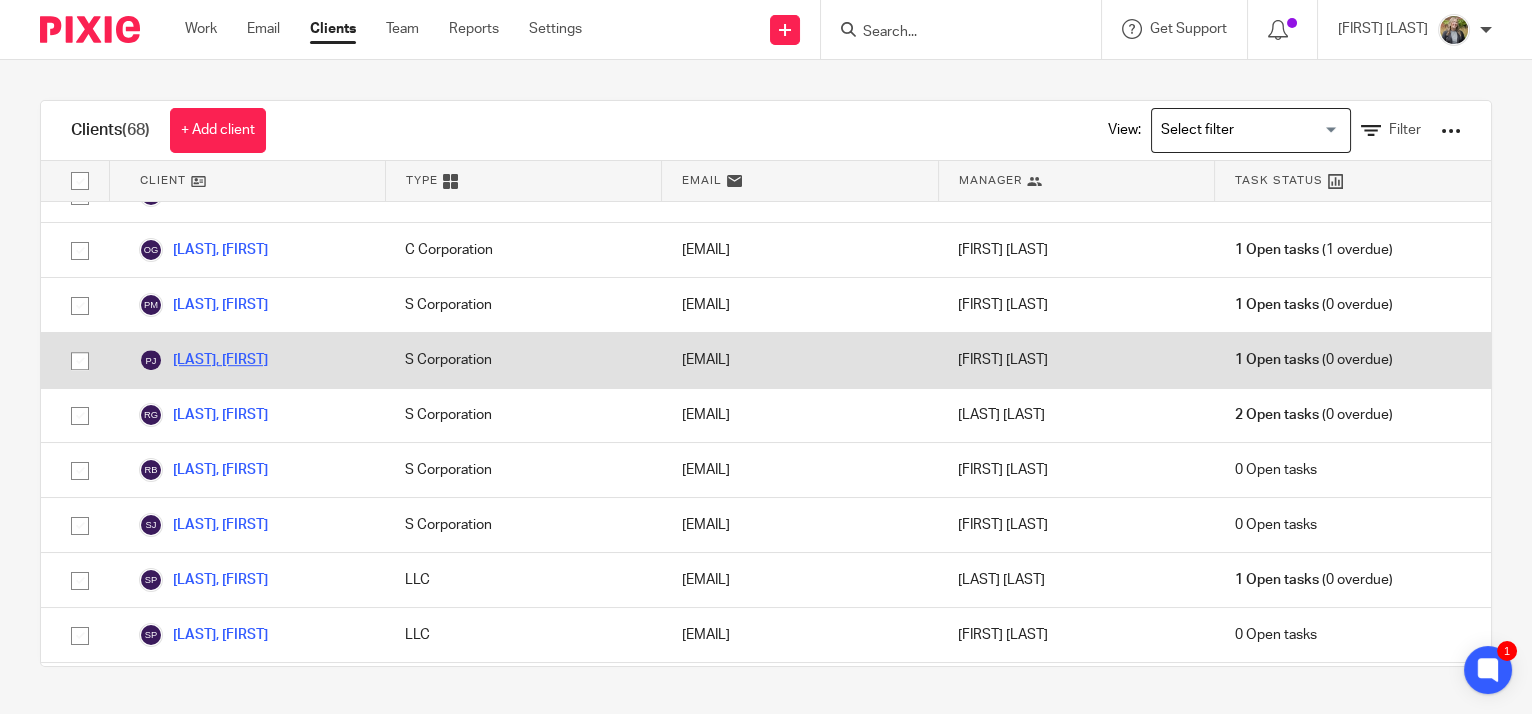 click on "[LAST], [FIRST]" at bounding box center [203, 360] 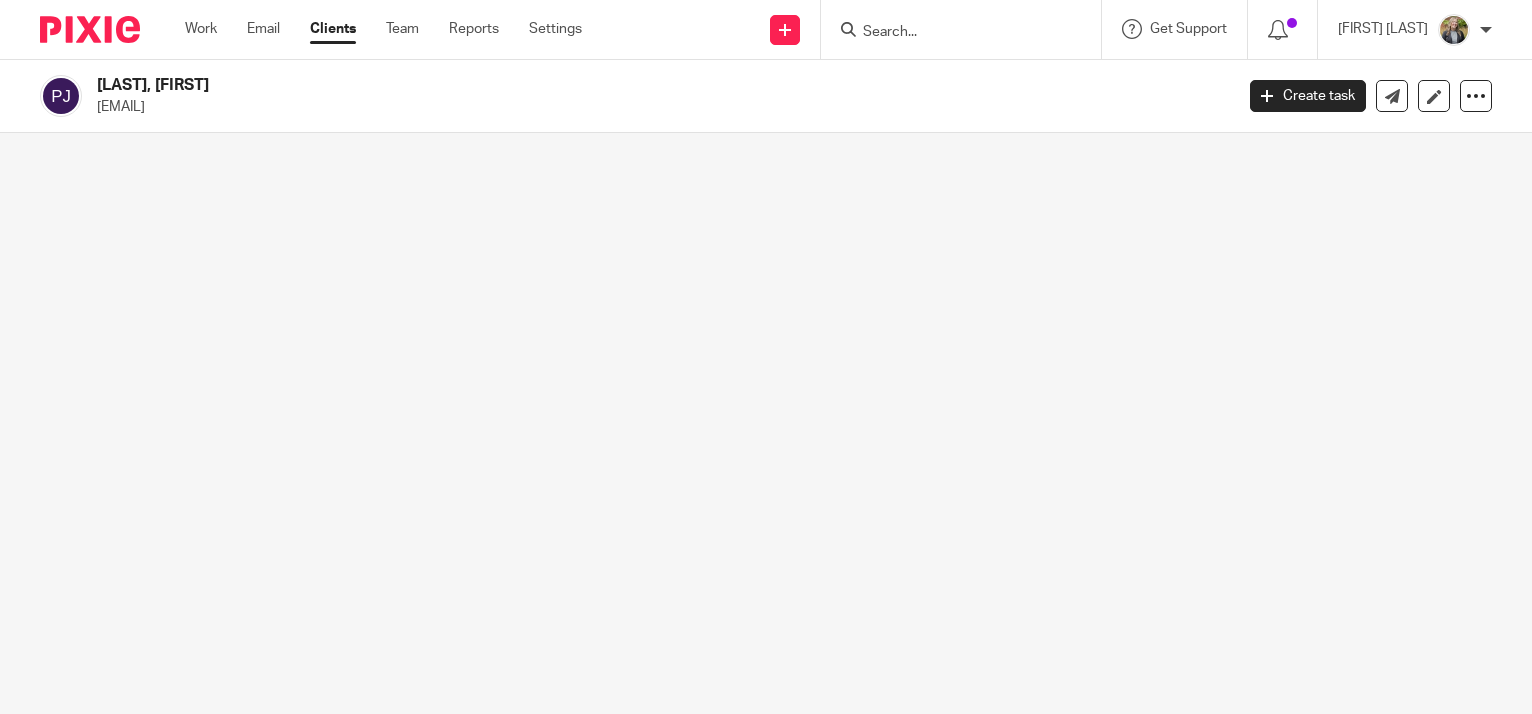 scroll, scrollTop: 0, scrollLeft: 0, axis: both 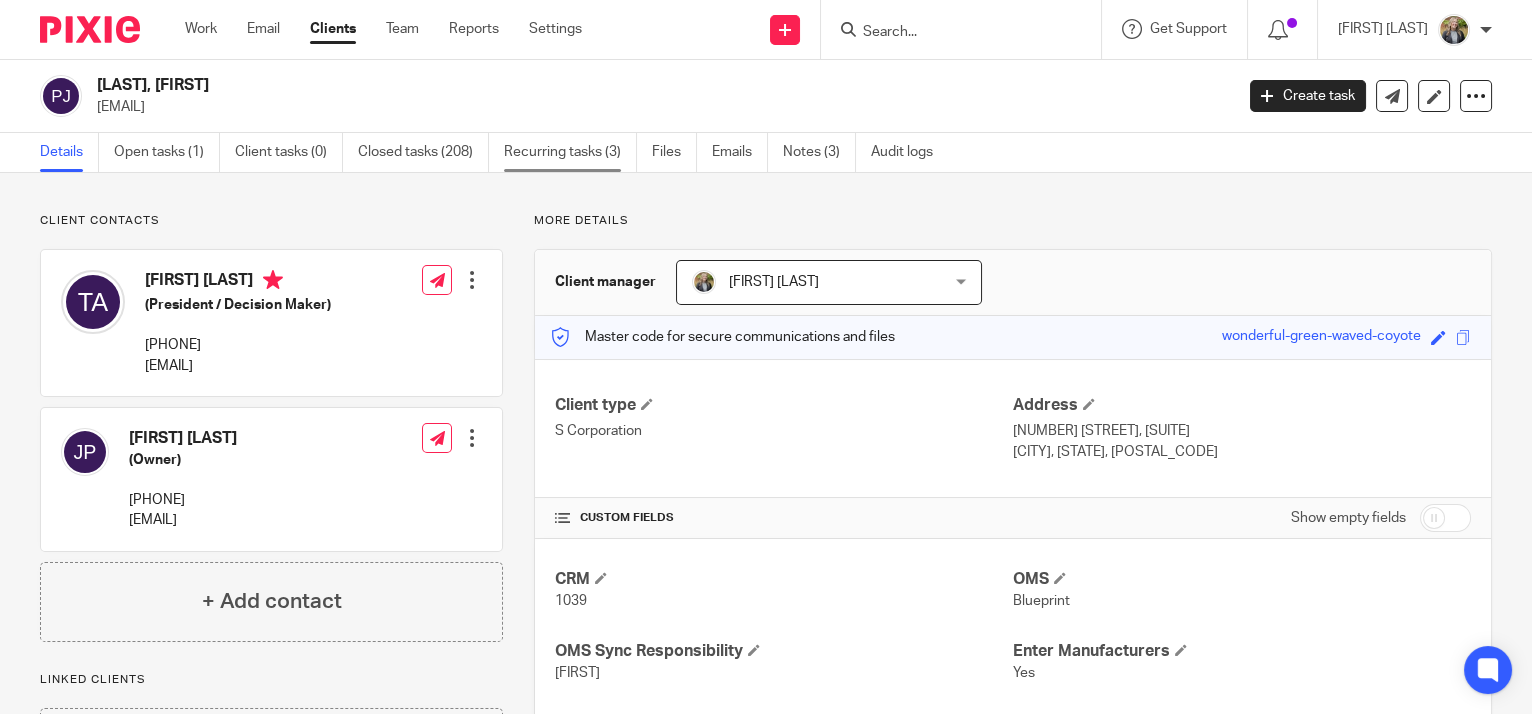 click on "Recurring tasks (3)" at bounding box center (570, 152) 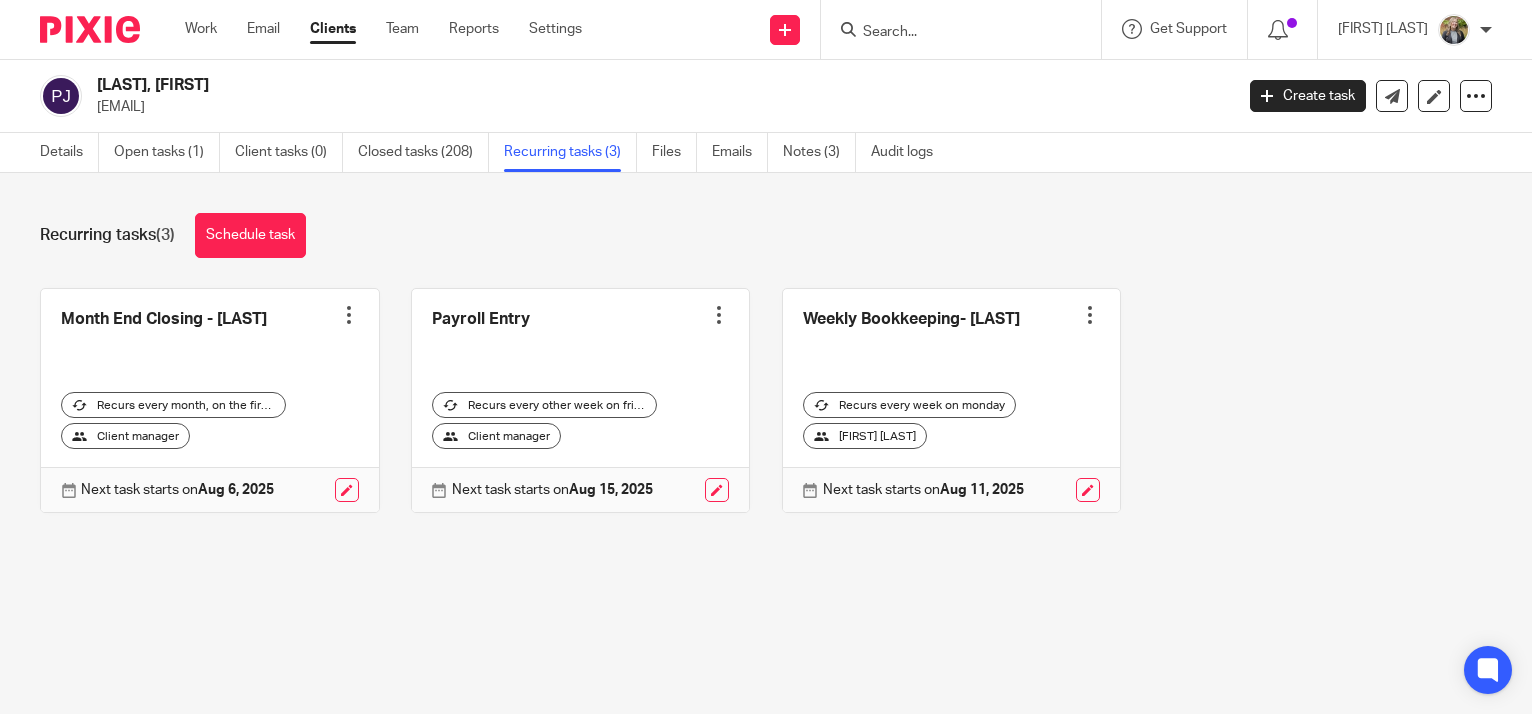 scroll, scrollTop: 0, scrollLeft: 0, axis: both 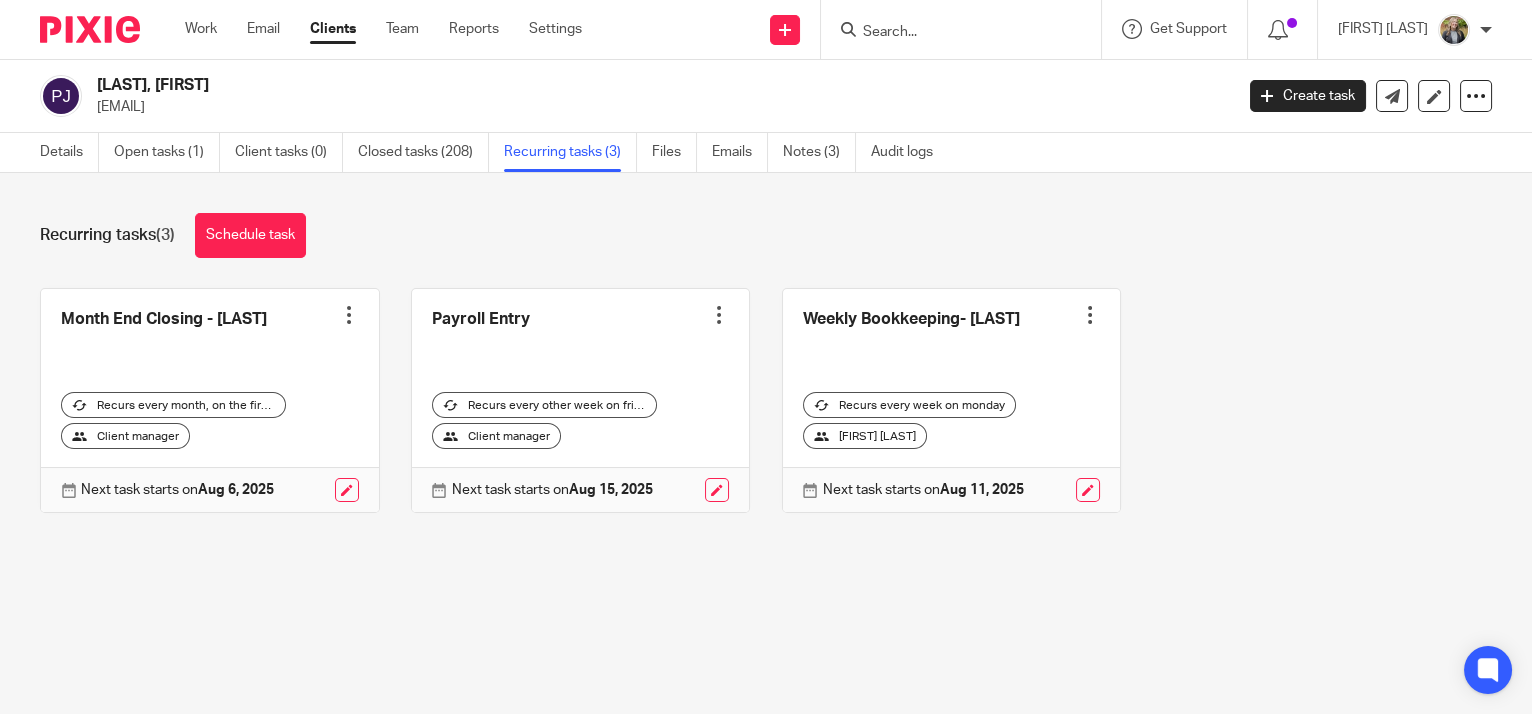click at bounding box center [349, 315] 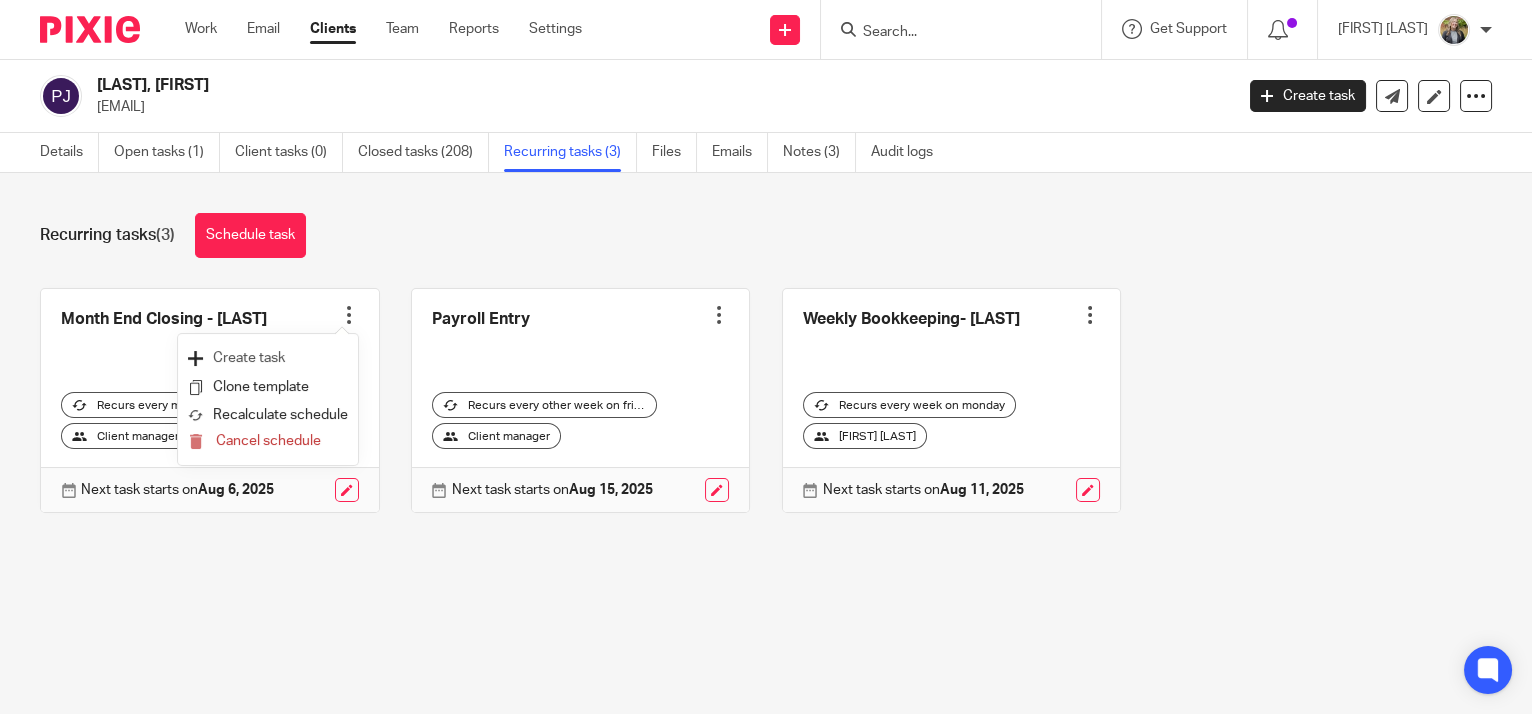 click on "Create task" at bounding box center [268, 358] 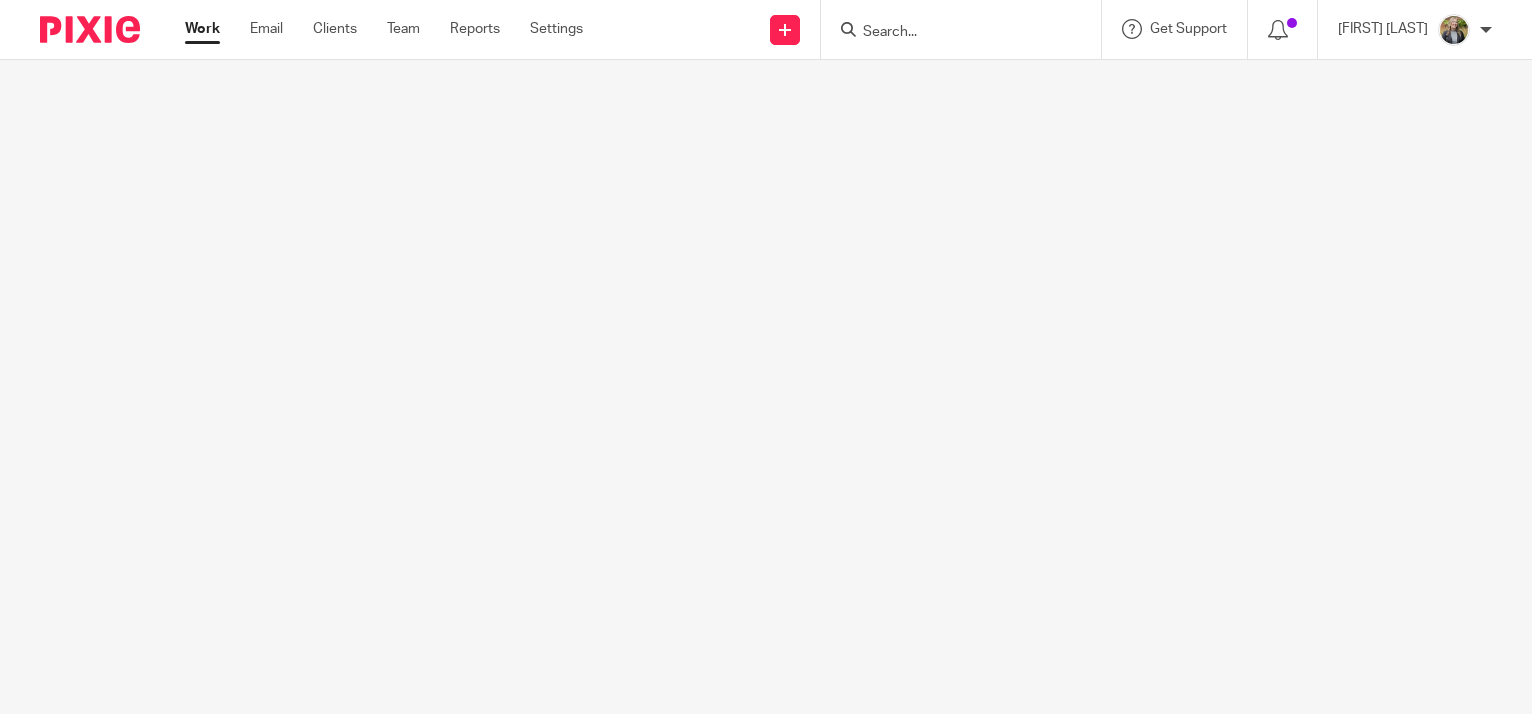 scroll, scrollTop: 0, scrollLeft: 0, axis: both 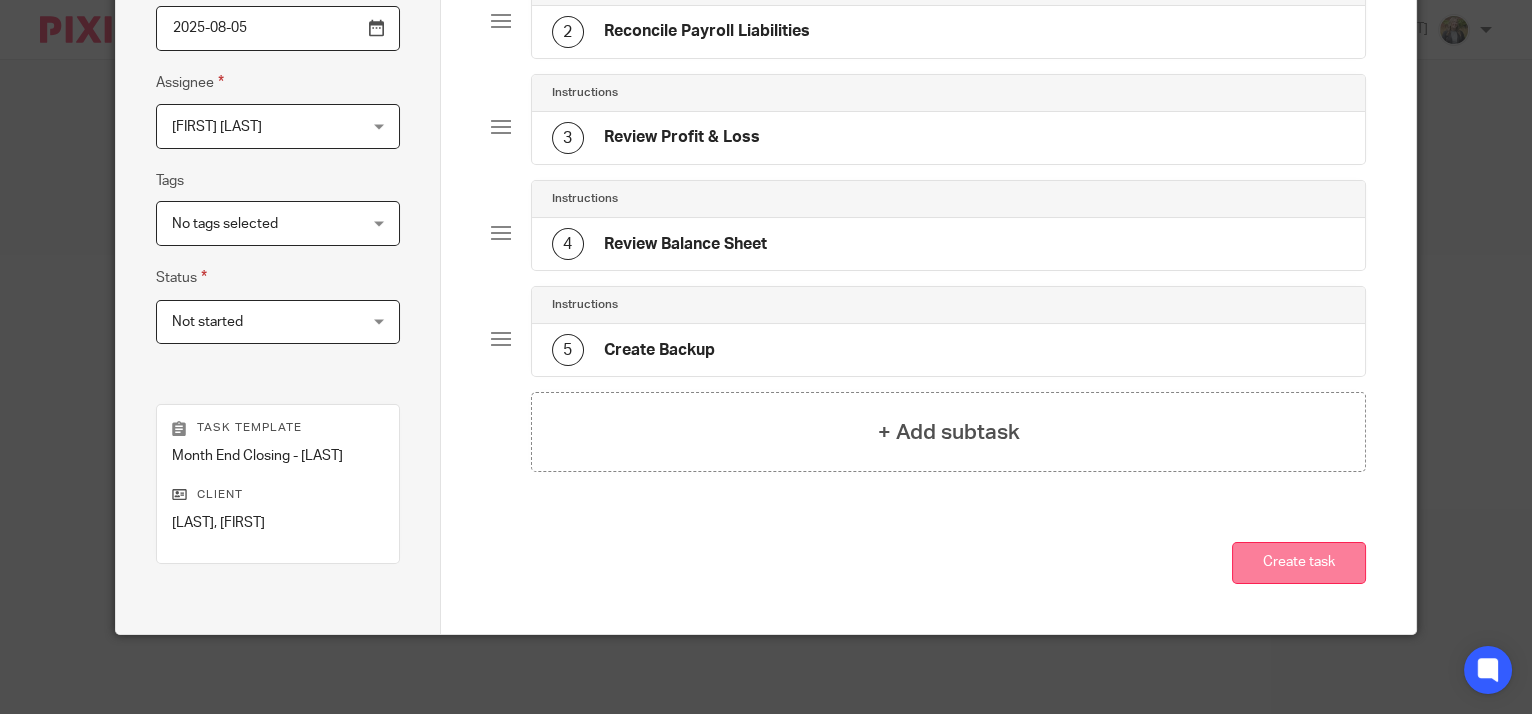 click on "Create task" at bounding box center (1299, 563) 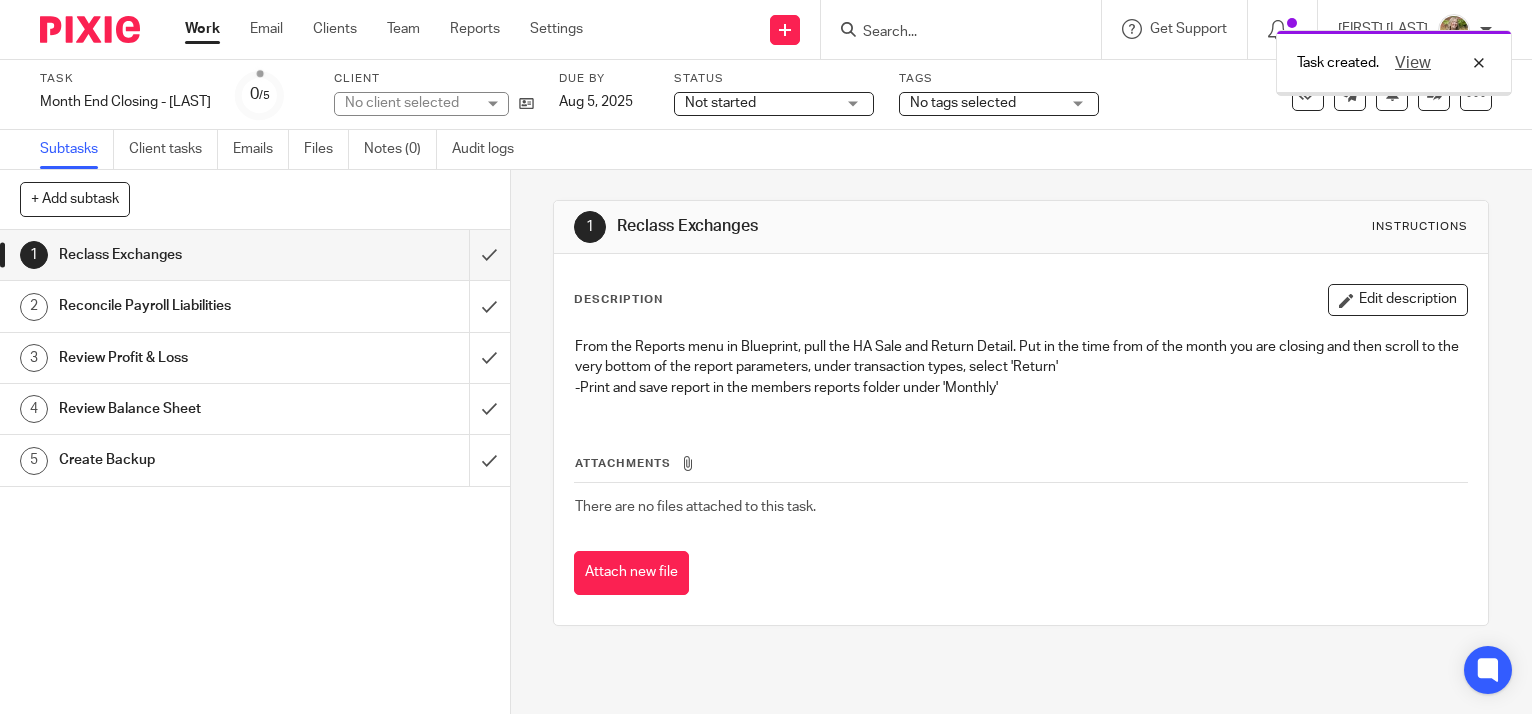 scroll, scrollTop: 0, scrollLeft: 0, axis: both 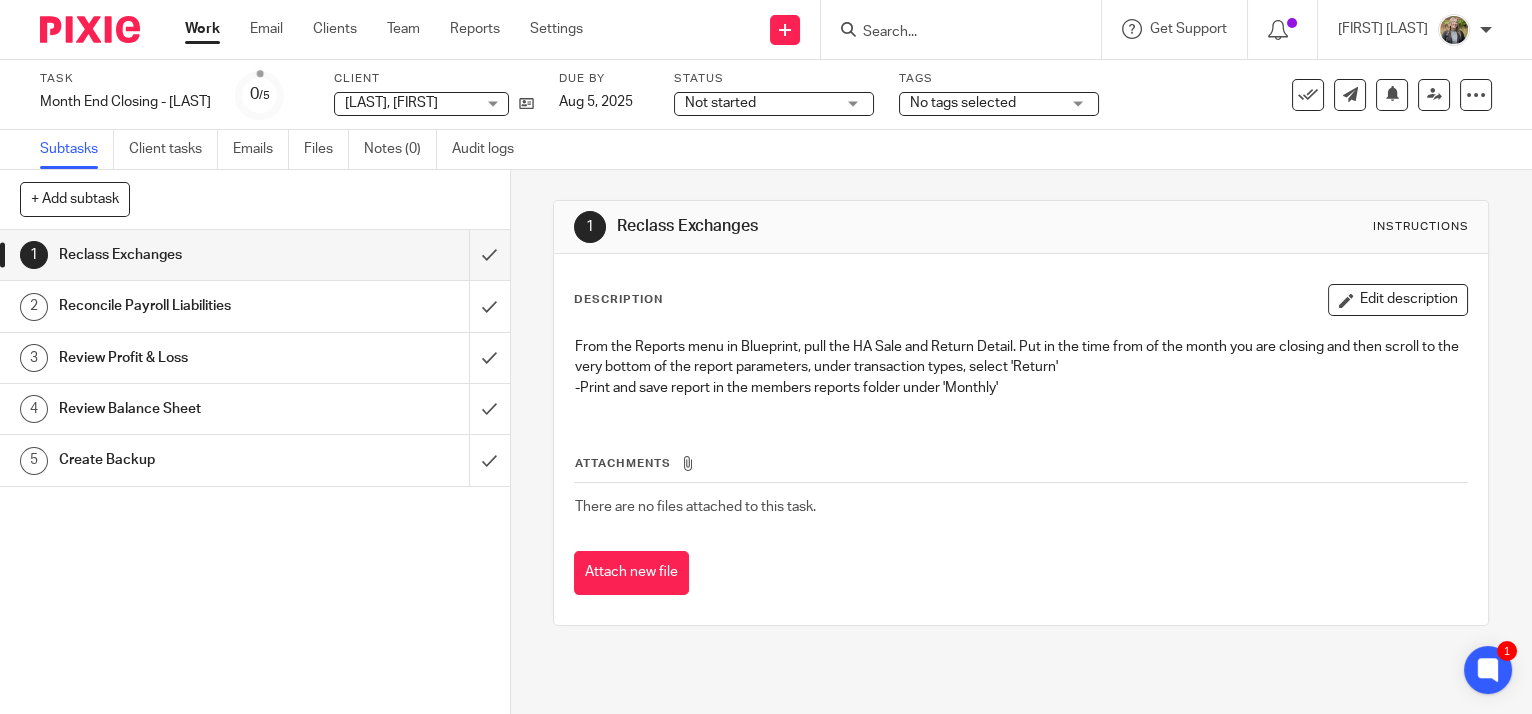 click on "There are no files attached to this task." at bounding box center [1021, 507] 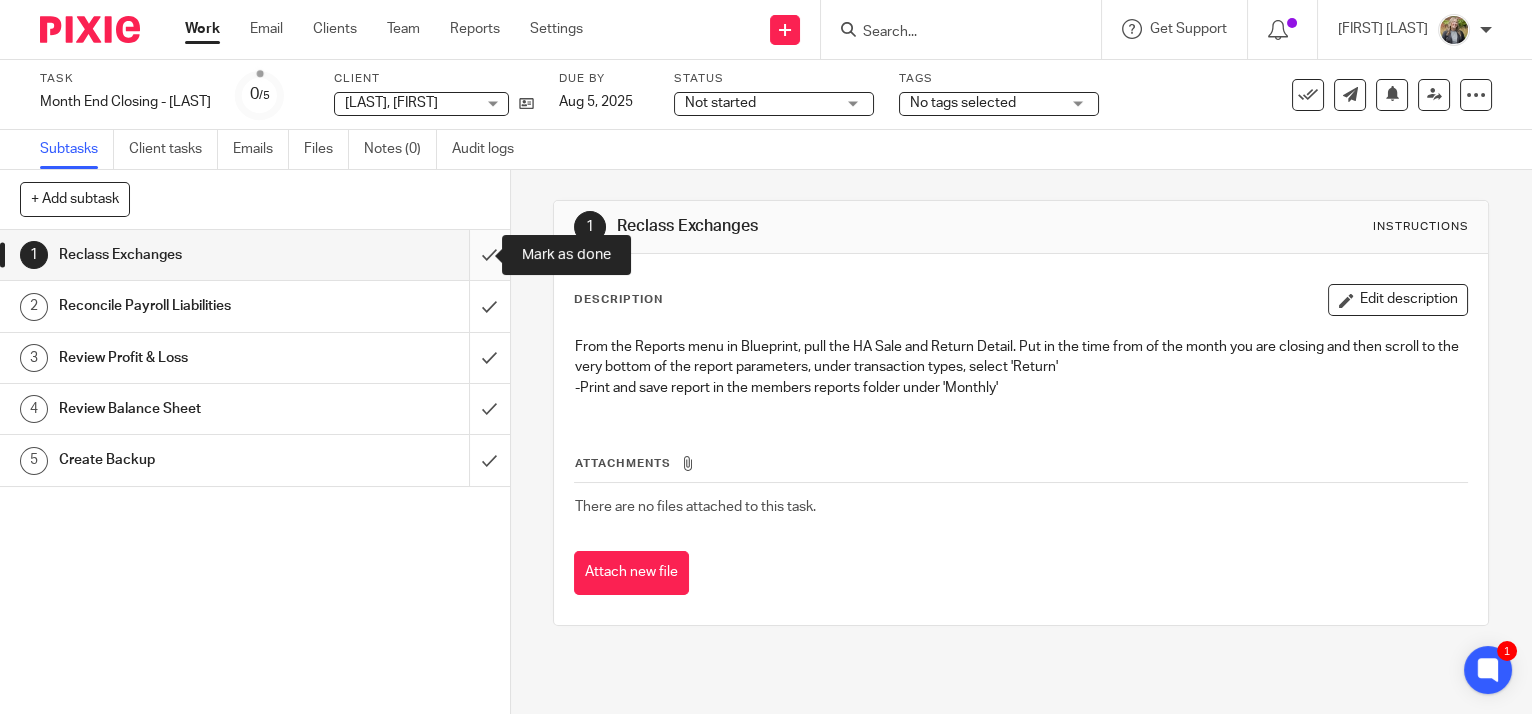 click at bounding box center (255, 255) 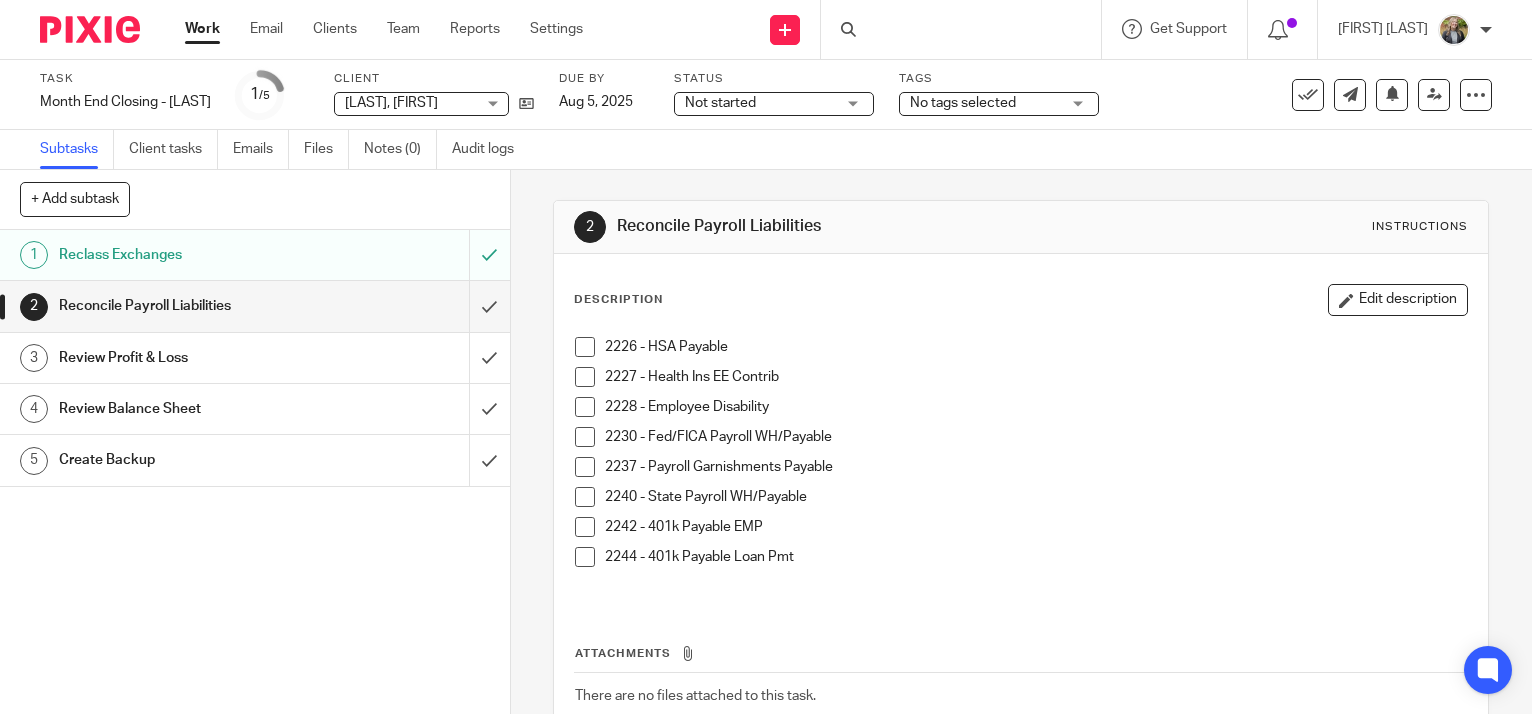 scroll, scrollTop: 0, scrollLeft: 0, axis: both 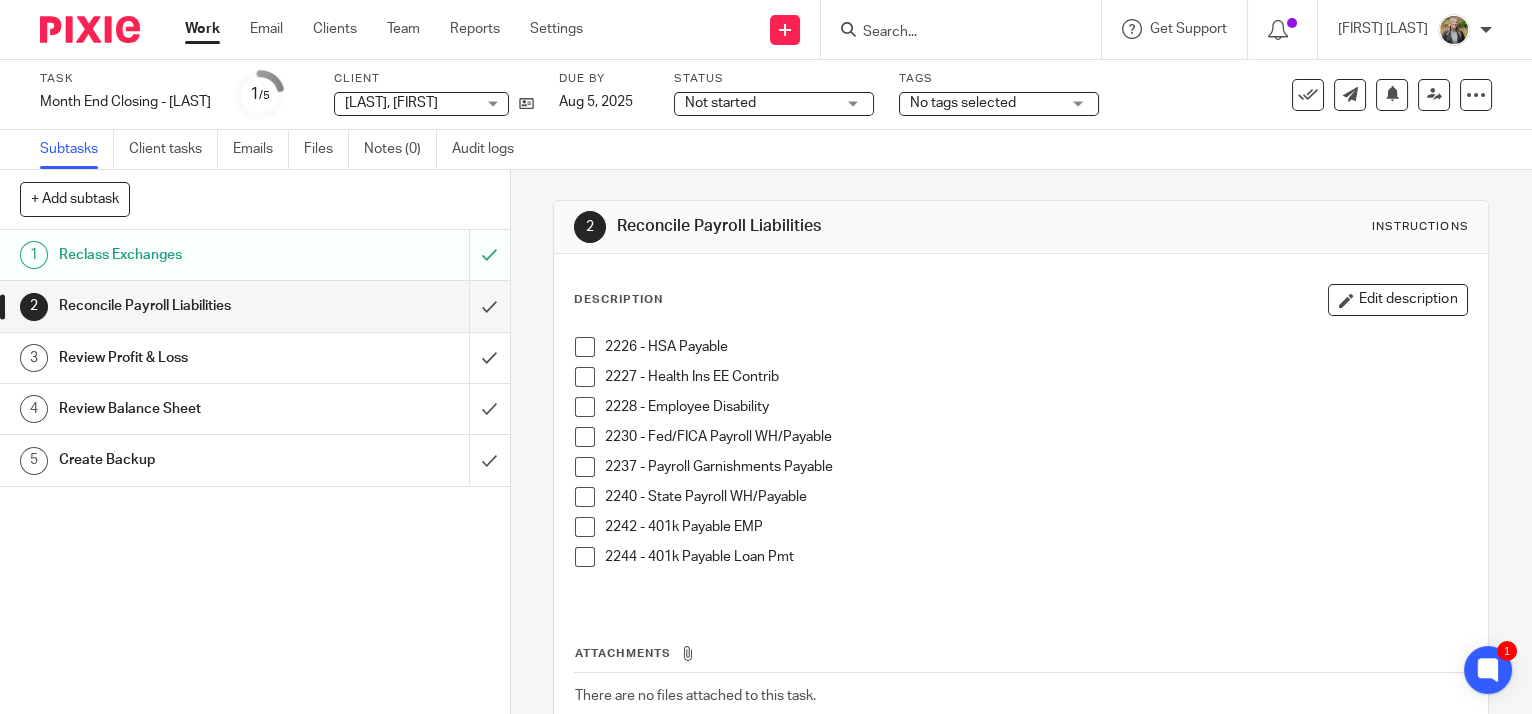 click at bounding box center (585, 347) 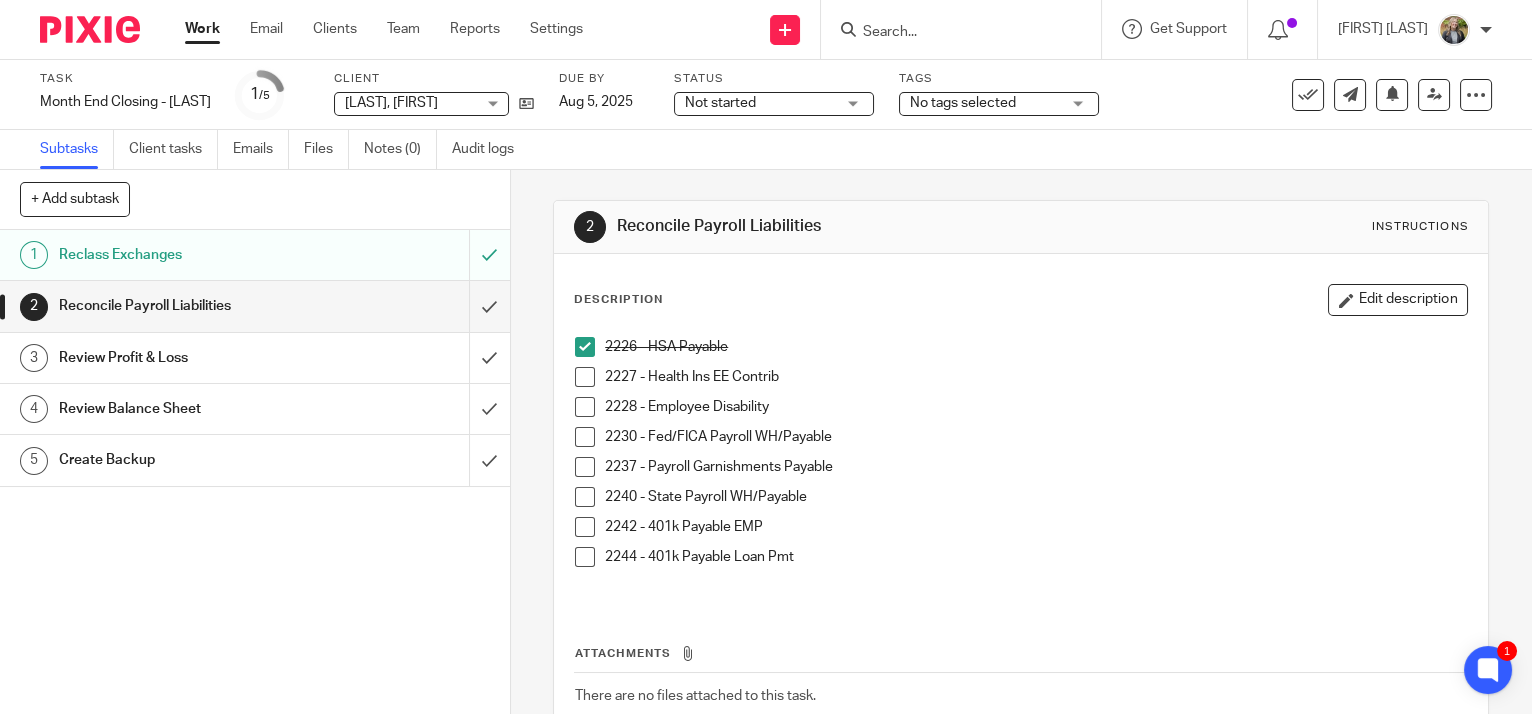 click at bounding box center [585, 377] 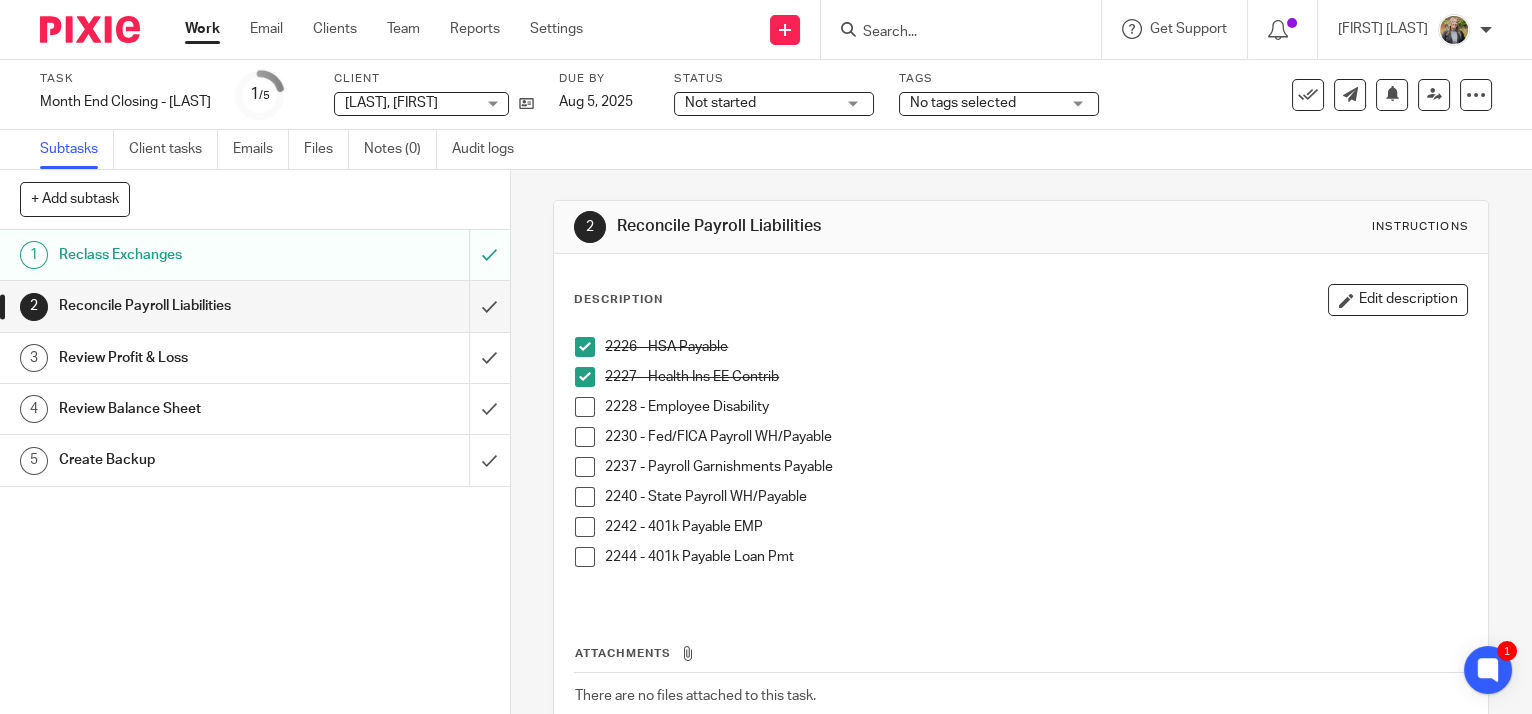 click at bounding box center (585, 407) 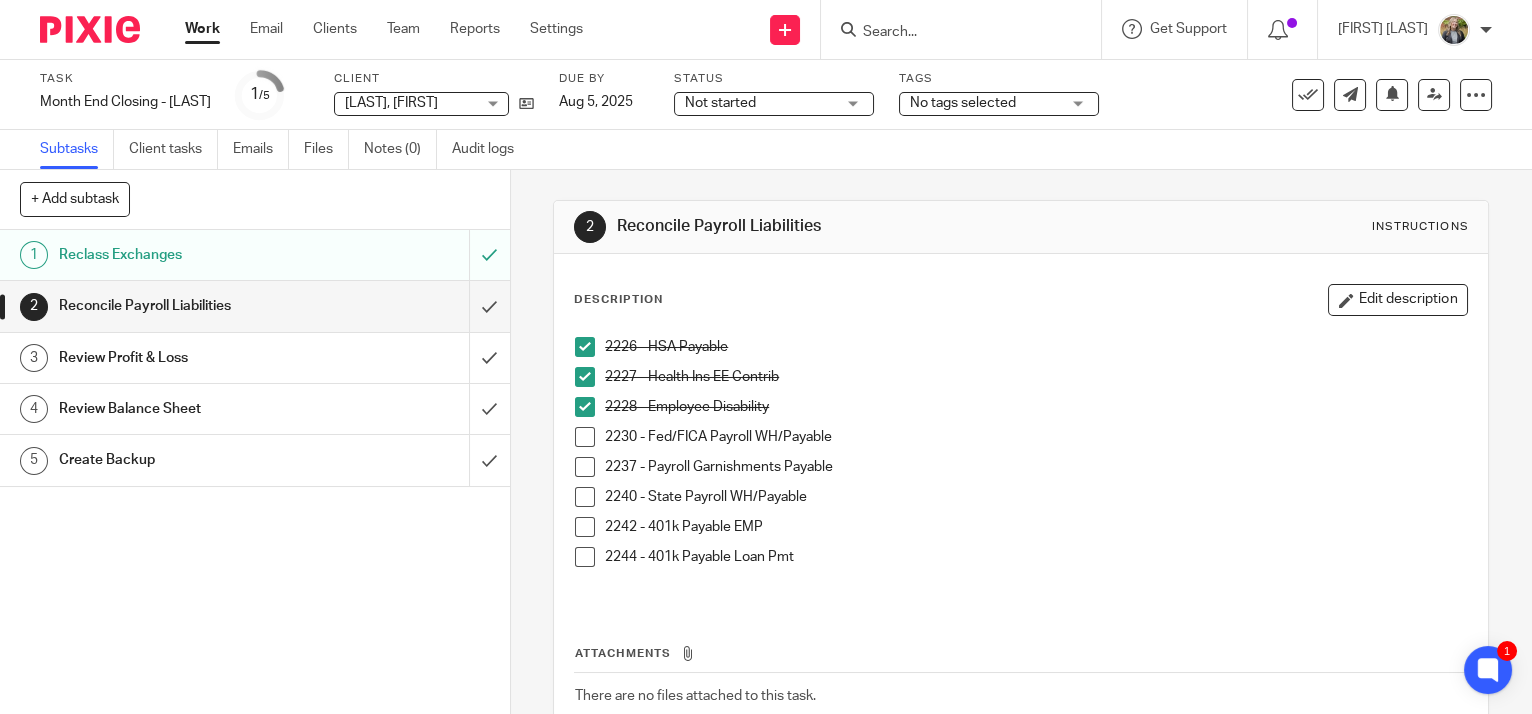 click at bounding box center (585, 437) 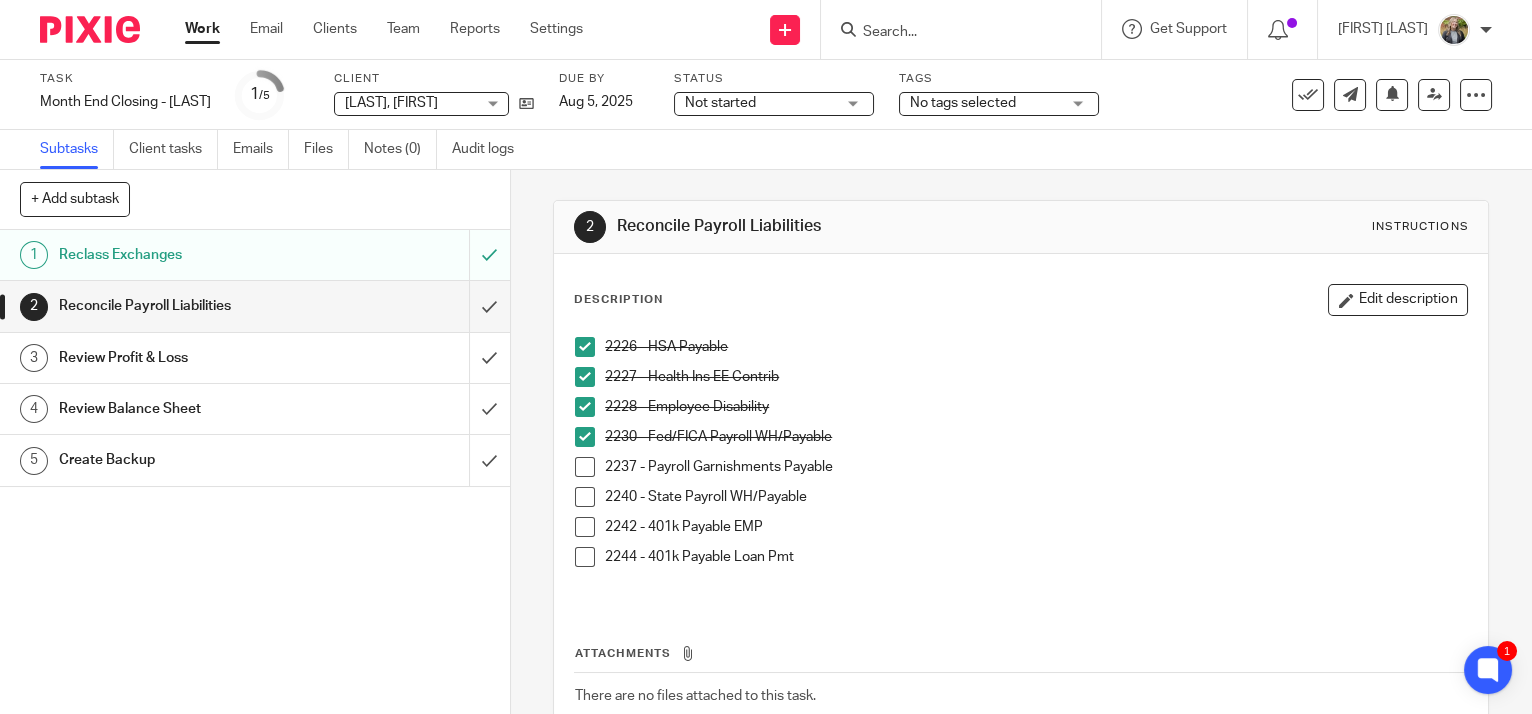 click at bounding box center (585, 467) 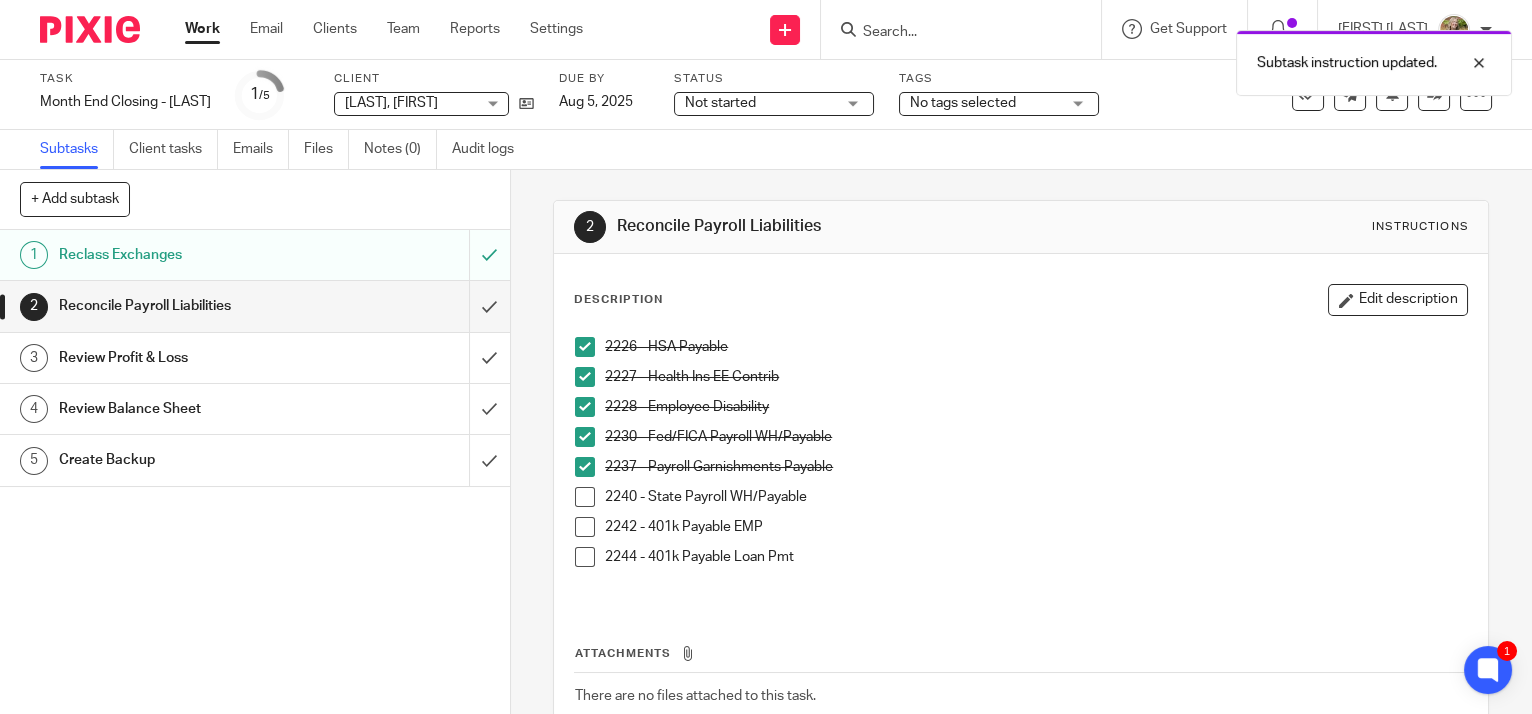 click at bounding box center [585, 497] 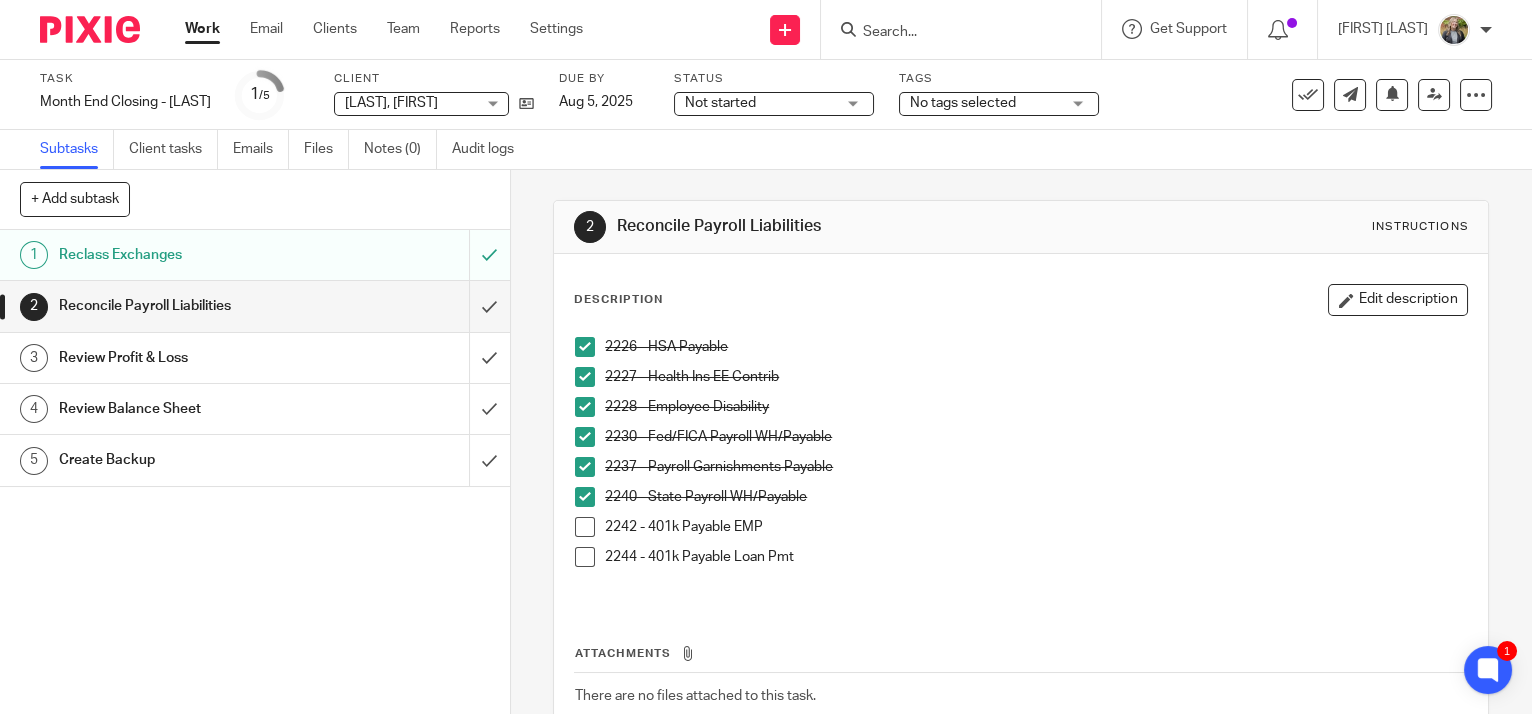 click at bounding box center (585, 527) 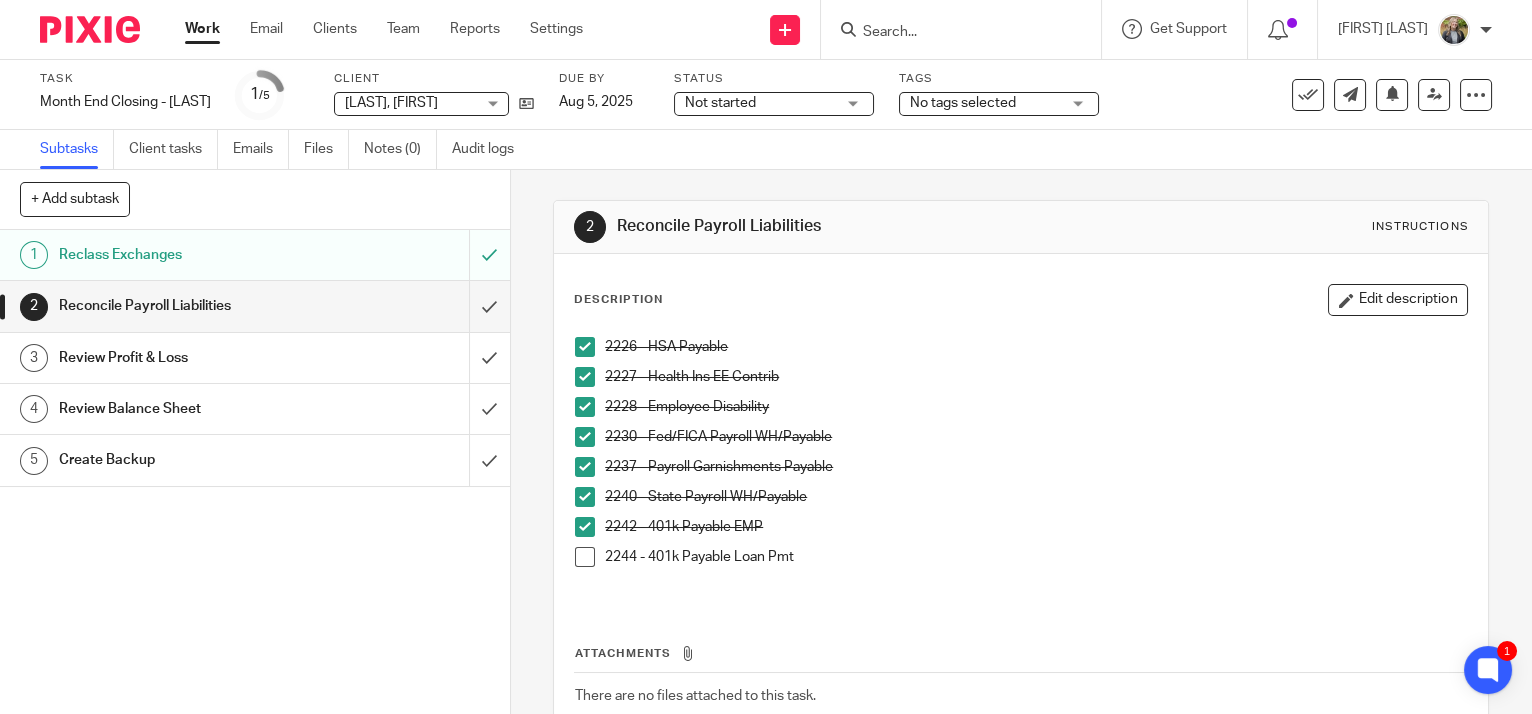 click at bounding box center [585, 557] 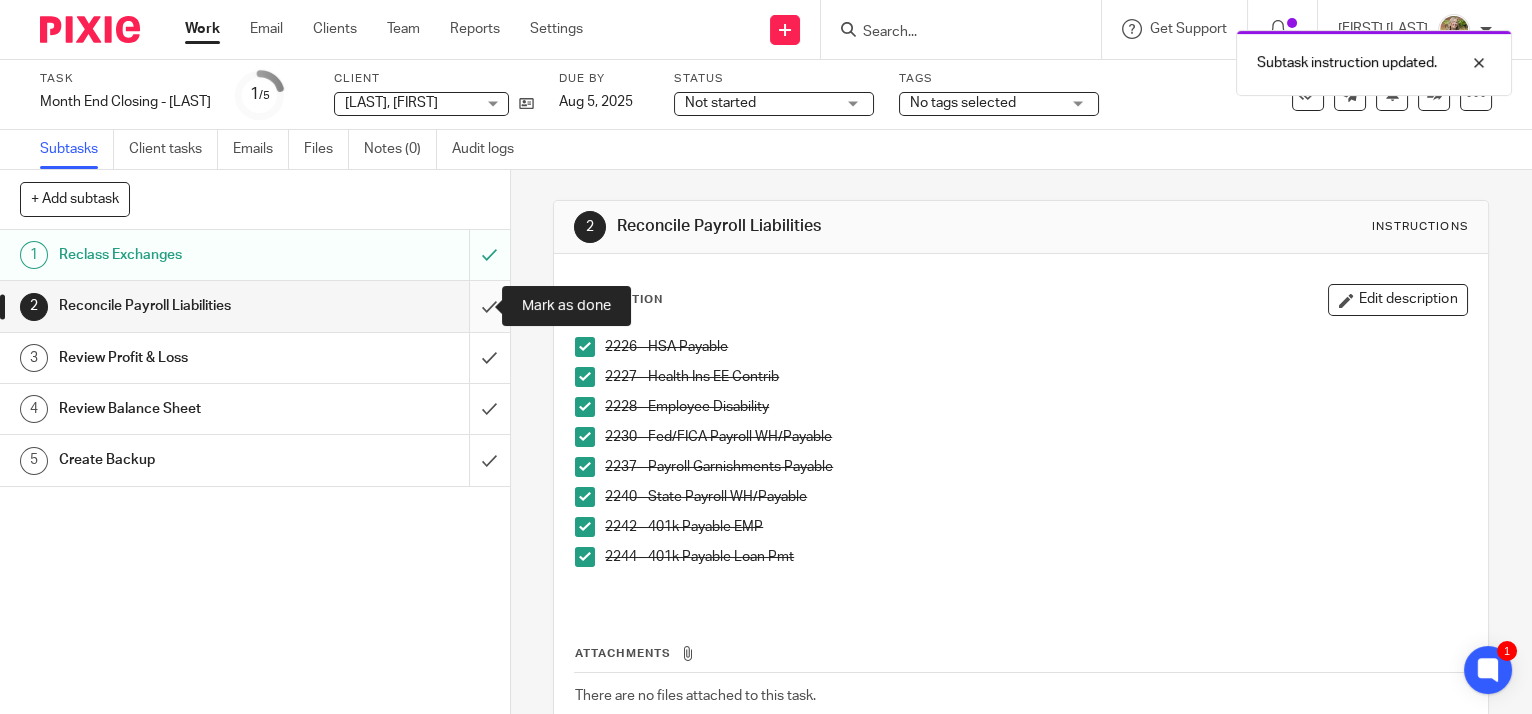 click at bounding box center [255, 306] 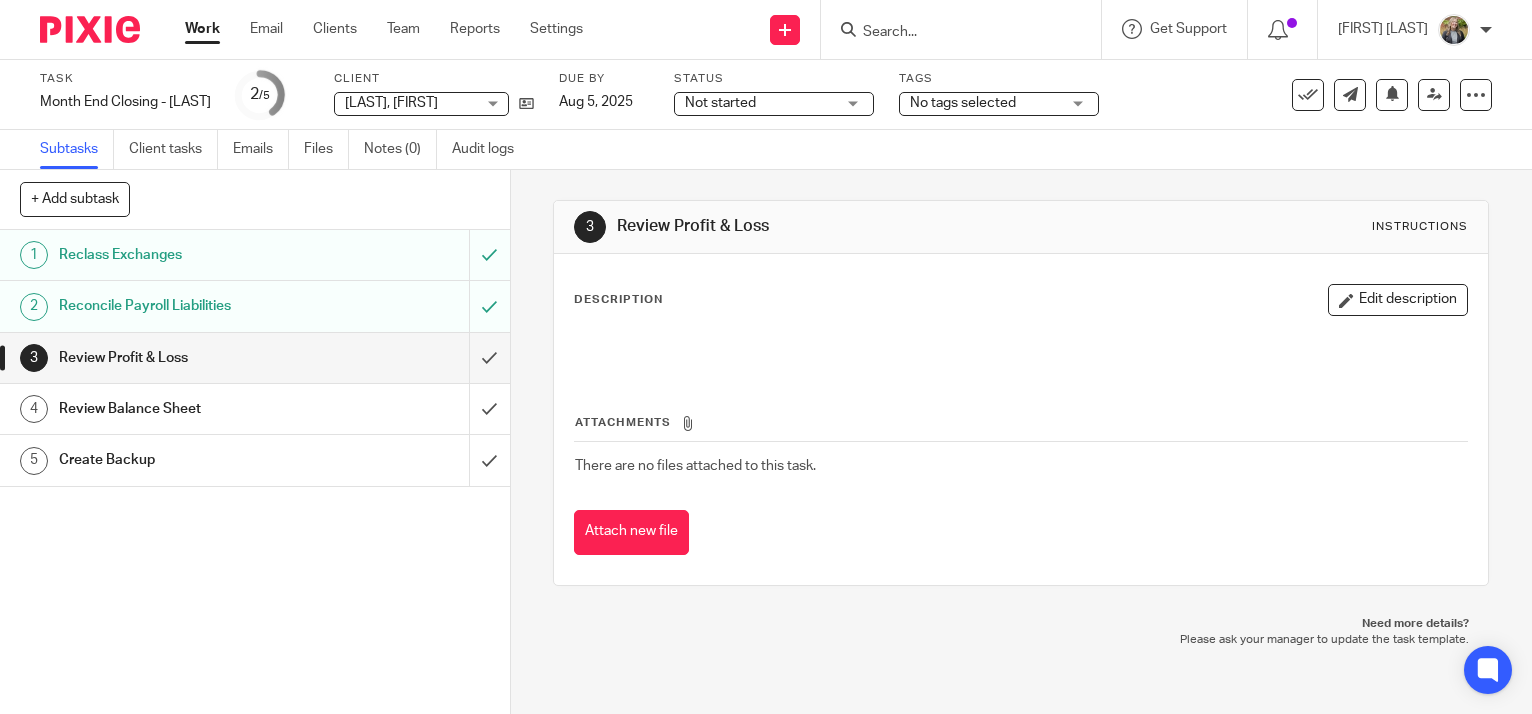 scroll, scrollTop: 0, scrollLeft: 0, axis: both 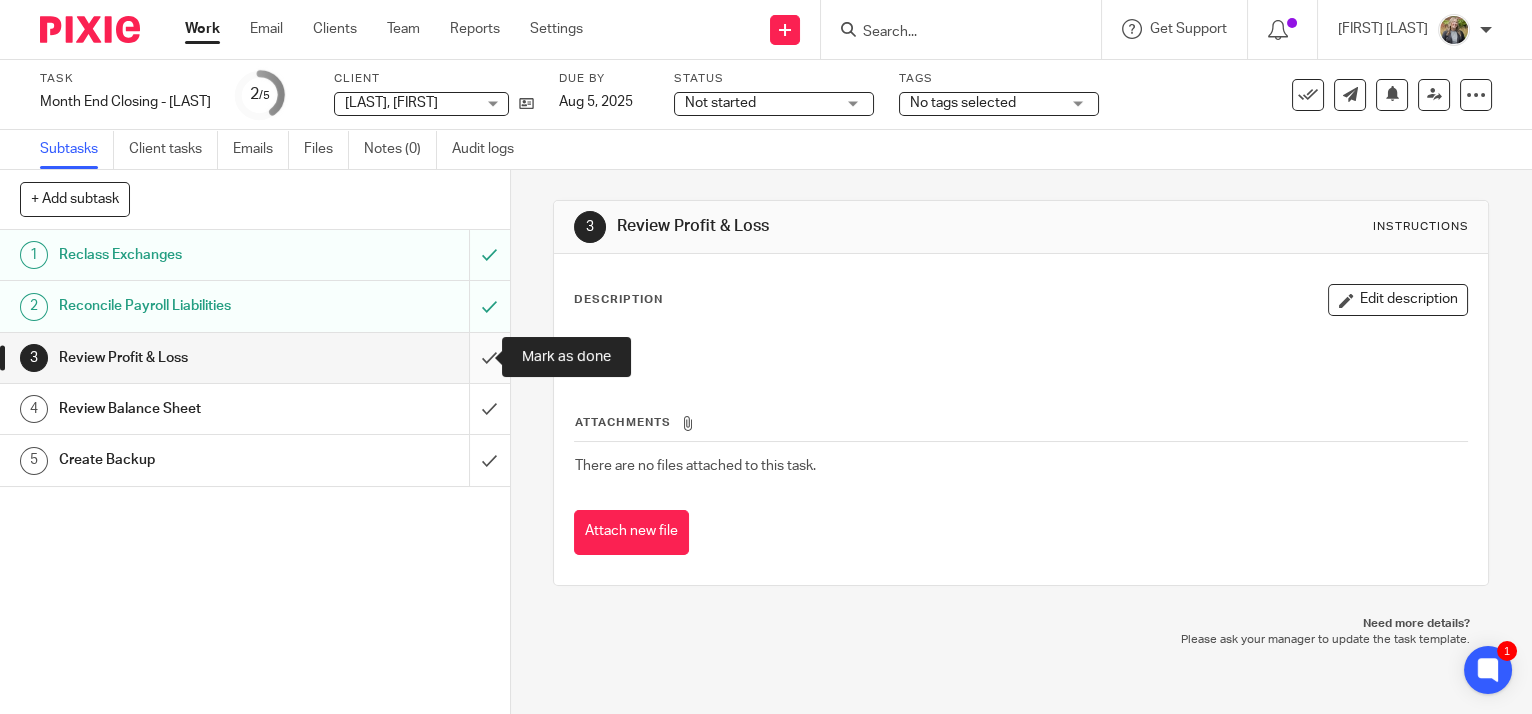 click at bounding box center (255, 358) 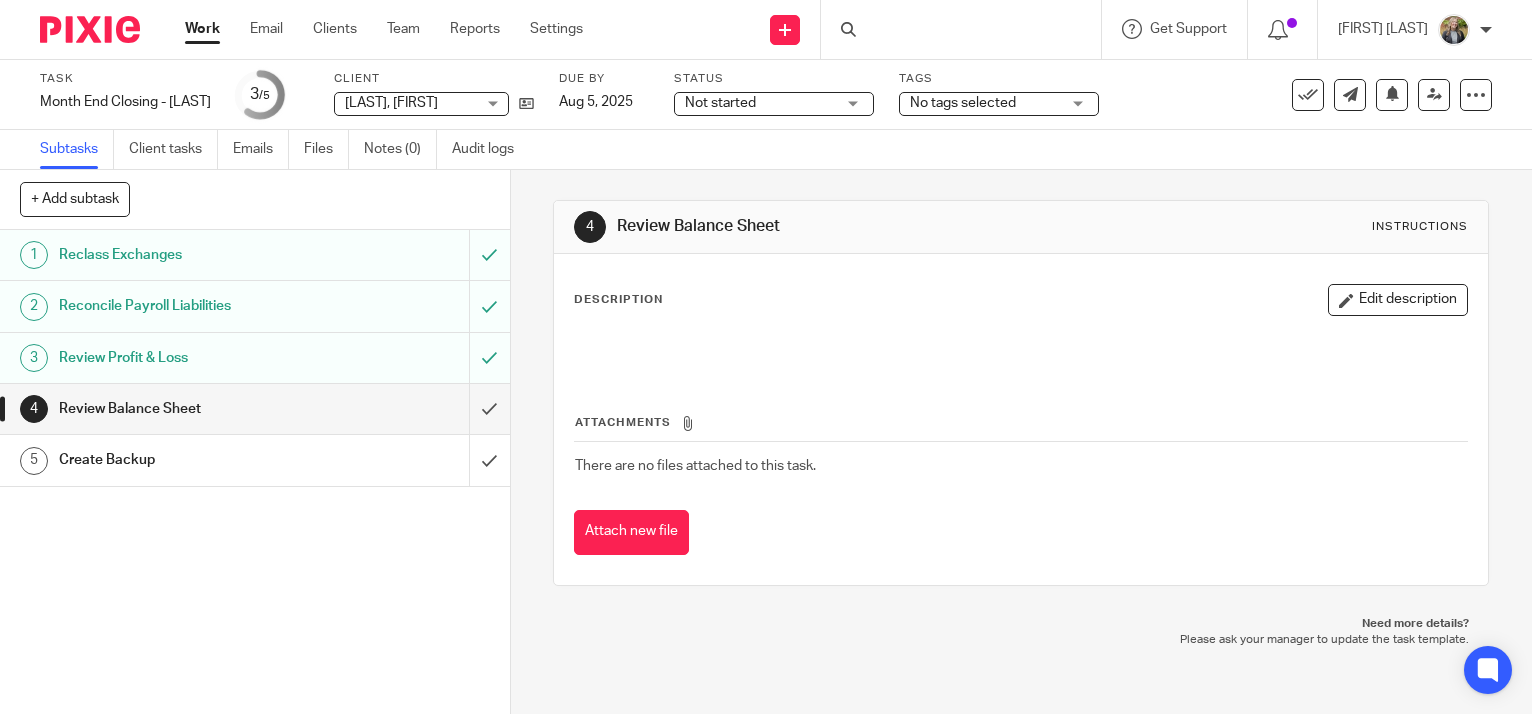 scroll, scrollTop: 0, scrollLeft: 0, axis: both 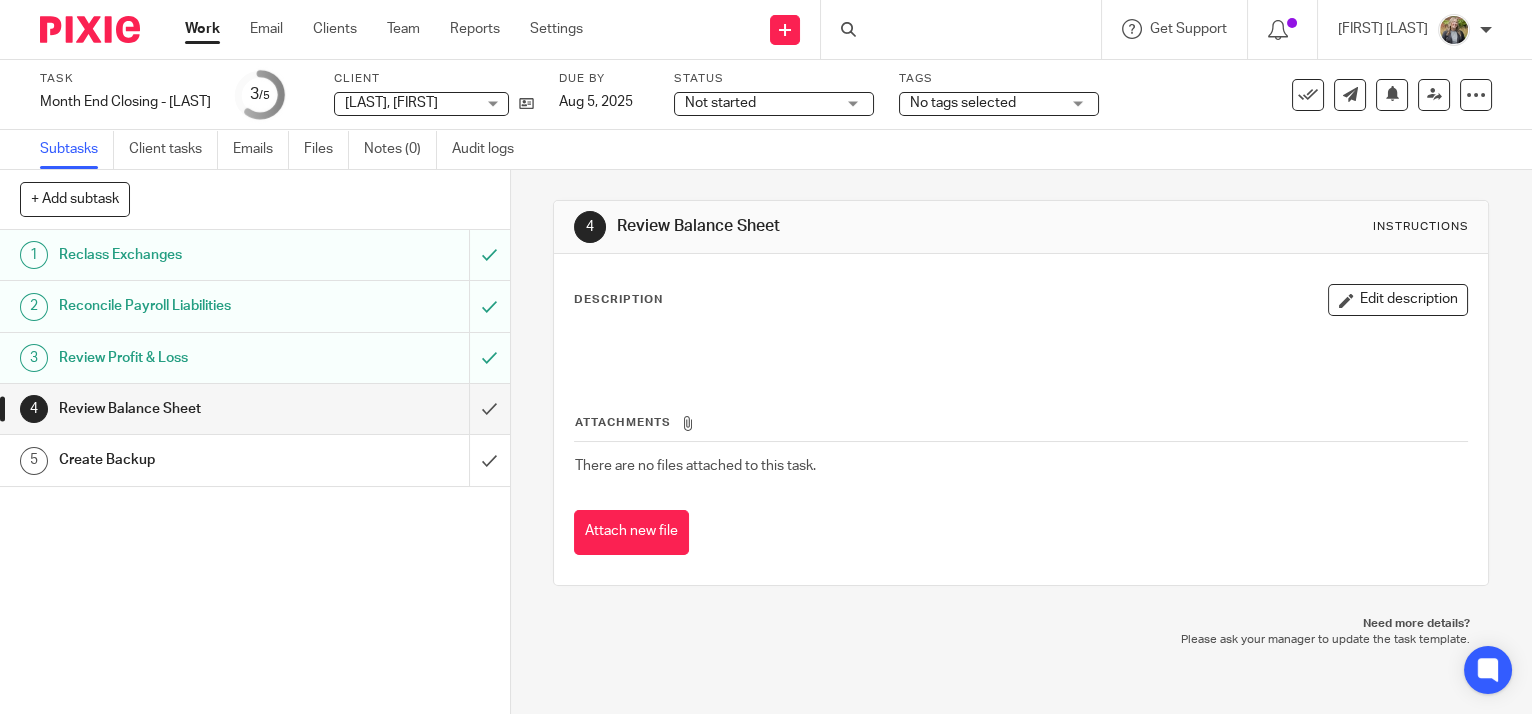 click at bounding box center [255, 409] 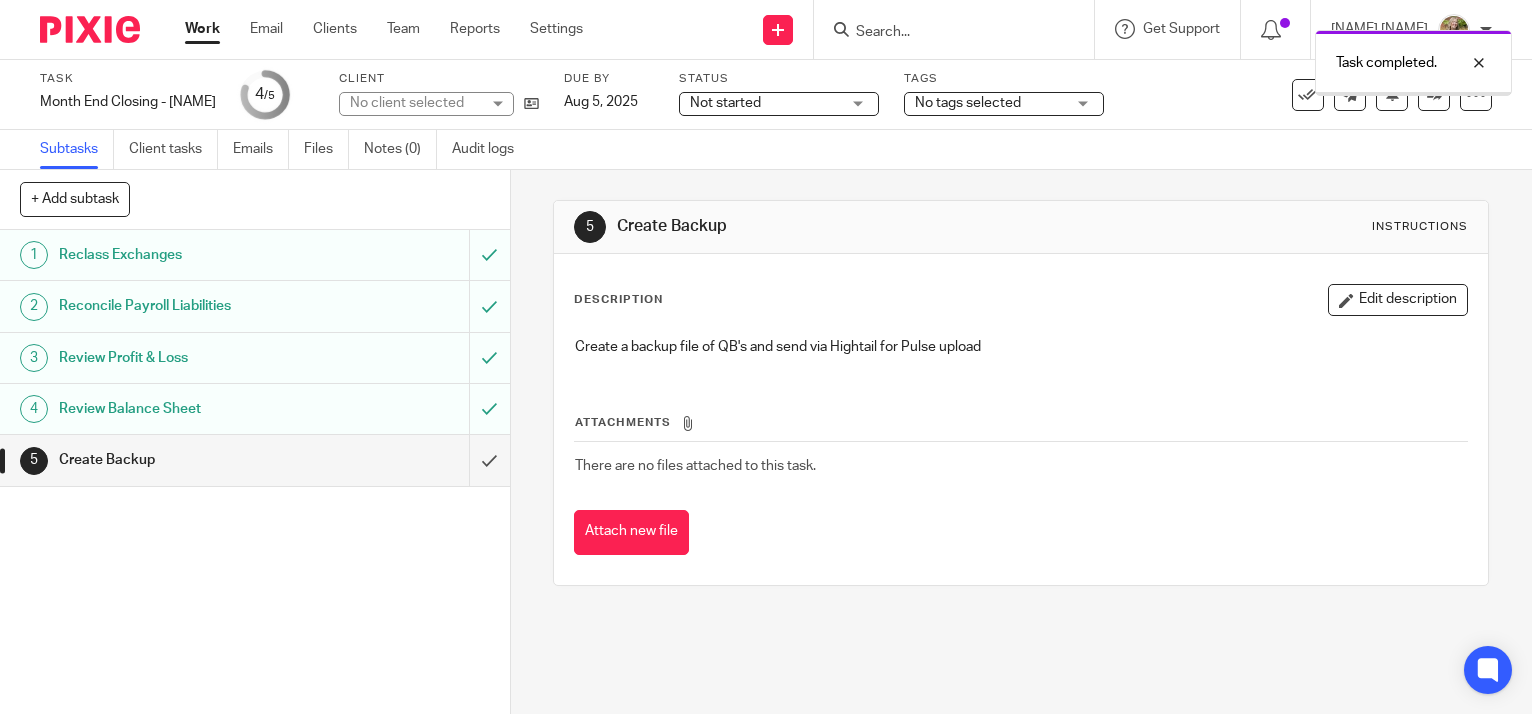 scroll, scrollTop: 0, scrollLeft: 0, axis: both 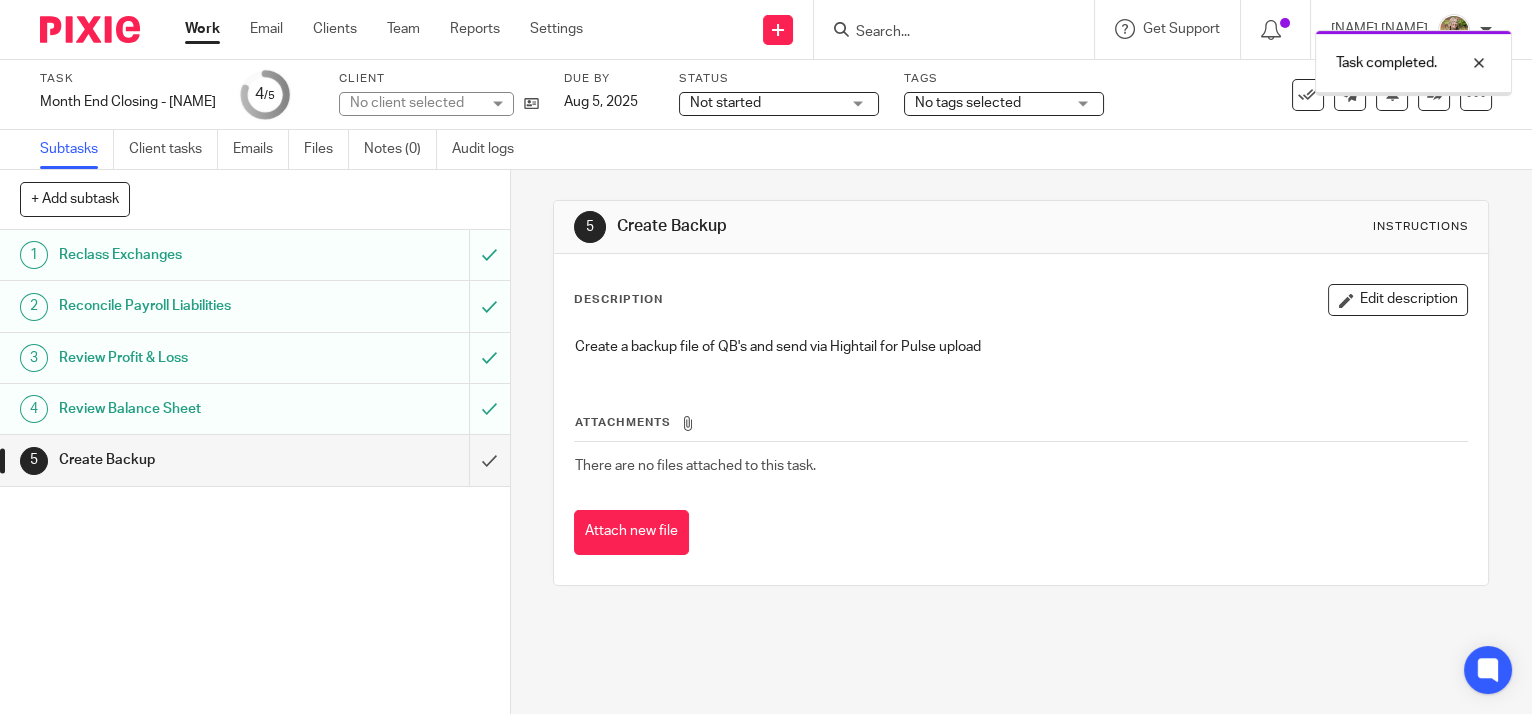 click at bounding box center [255, 460] 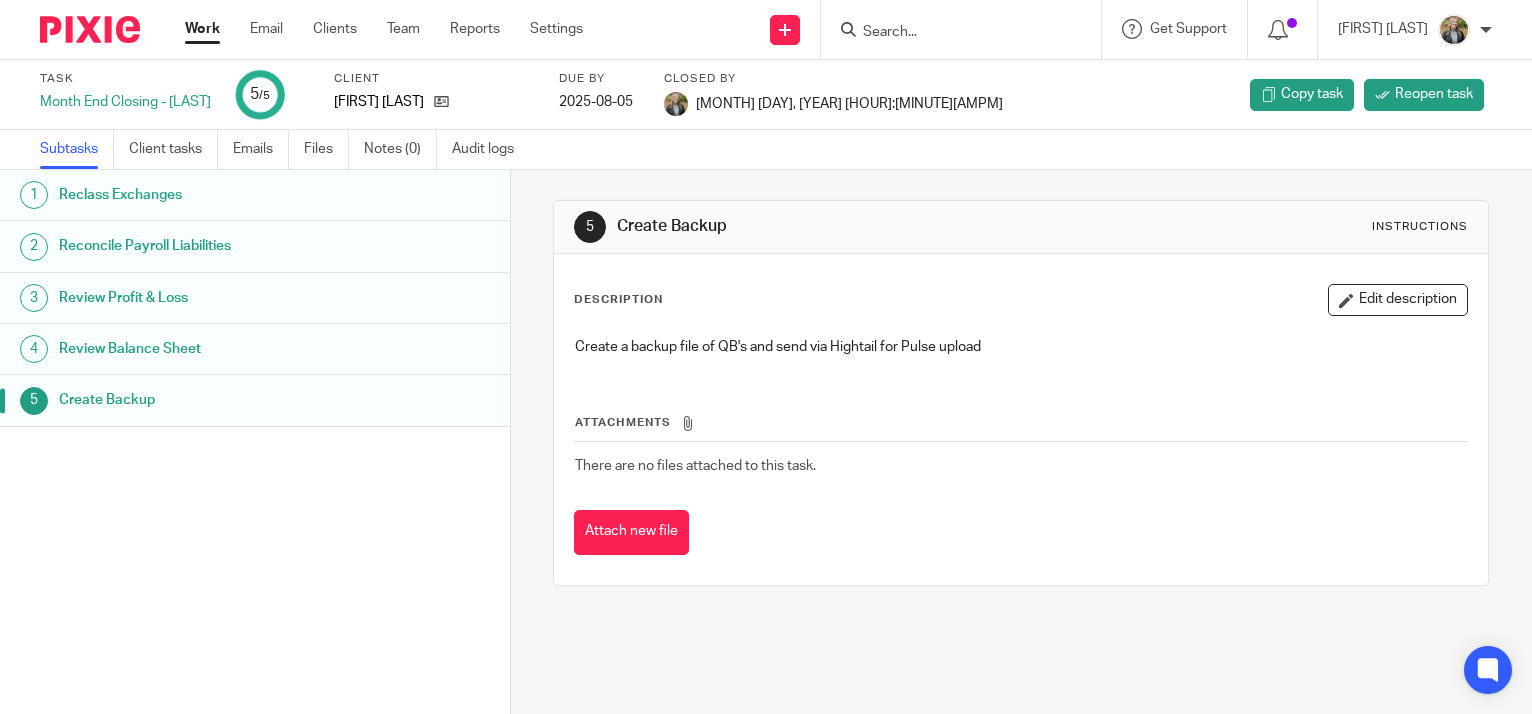scroll, scrollTop: 0, scrollLeft: 0, axis: both 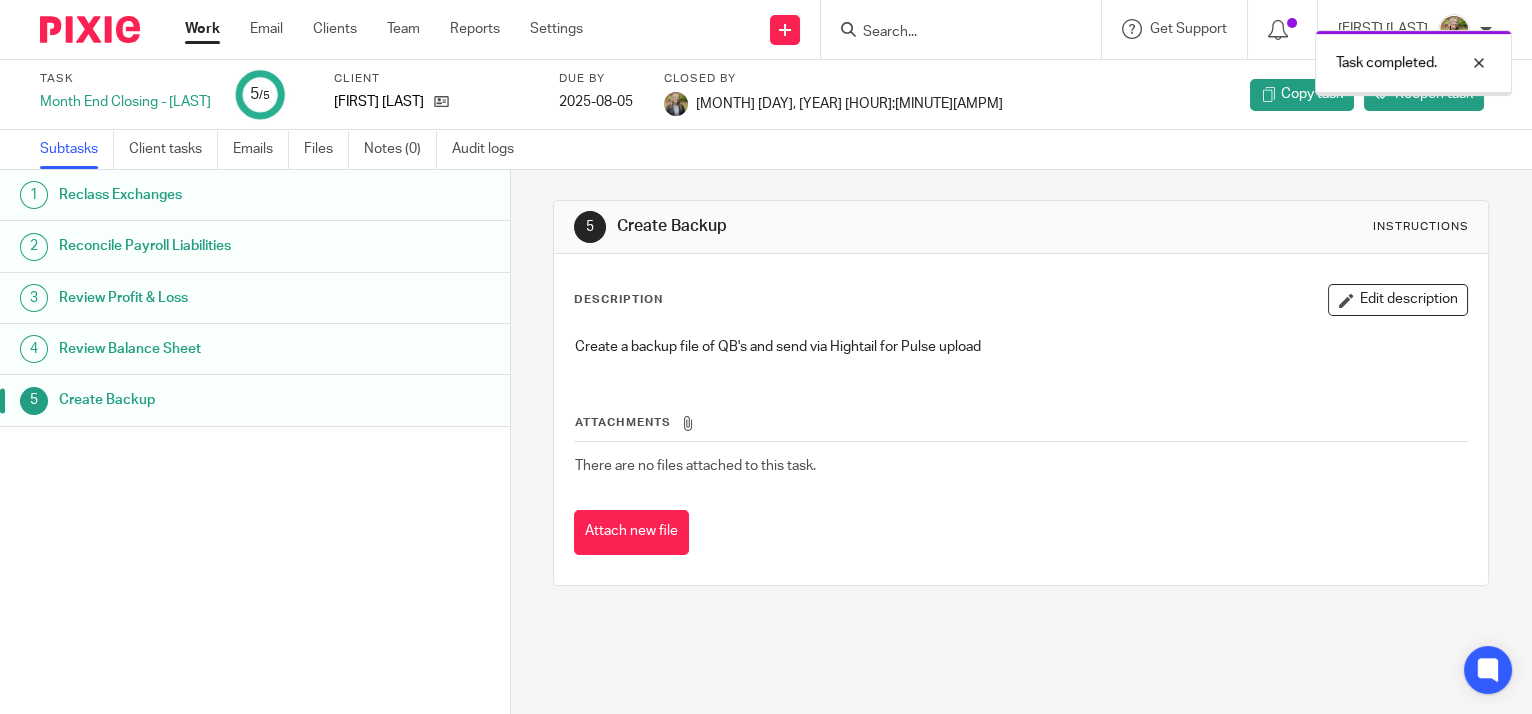 click on "Work" at bounding box center [202, 29] 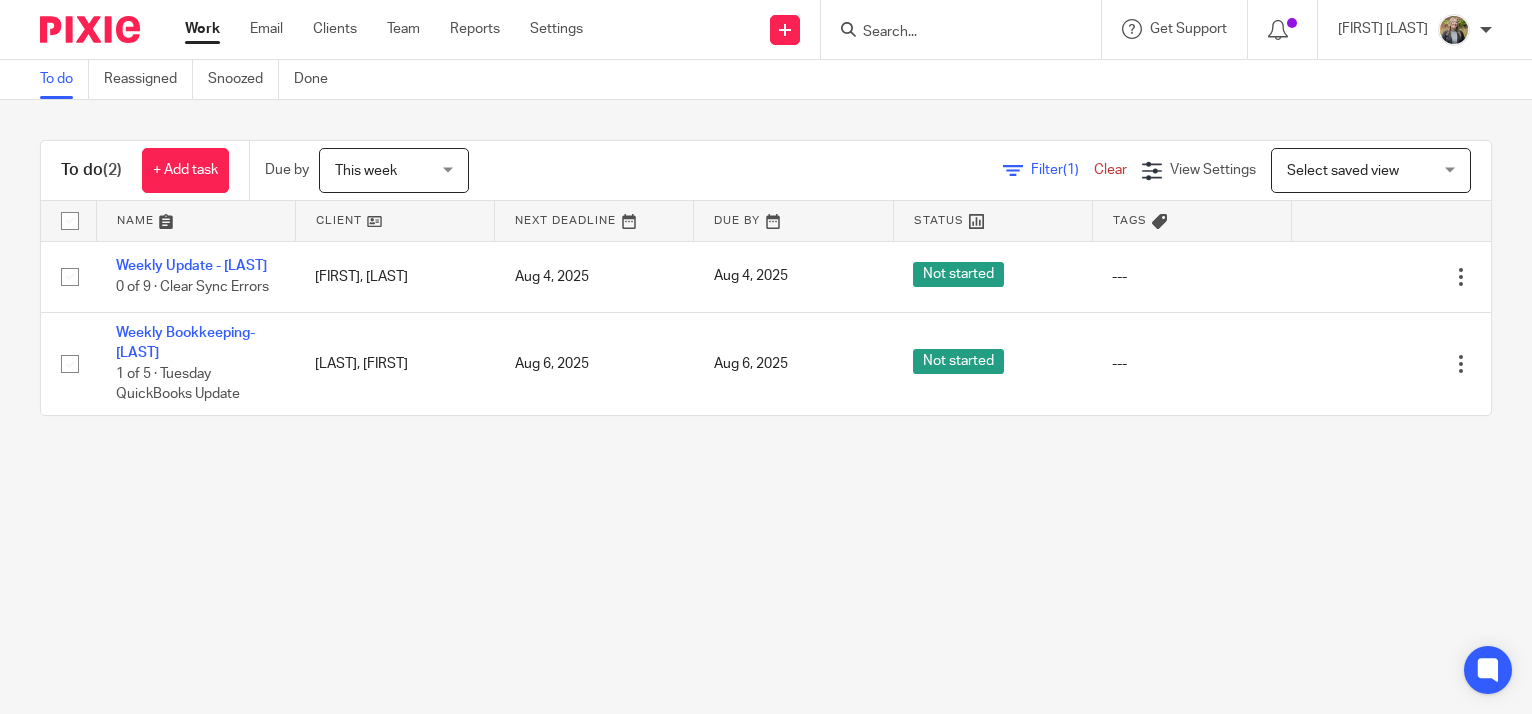 scroll, scrollTop: 0, scrollLeft: 0, axis: both 